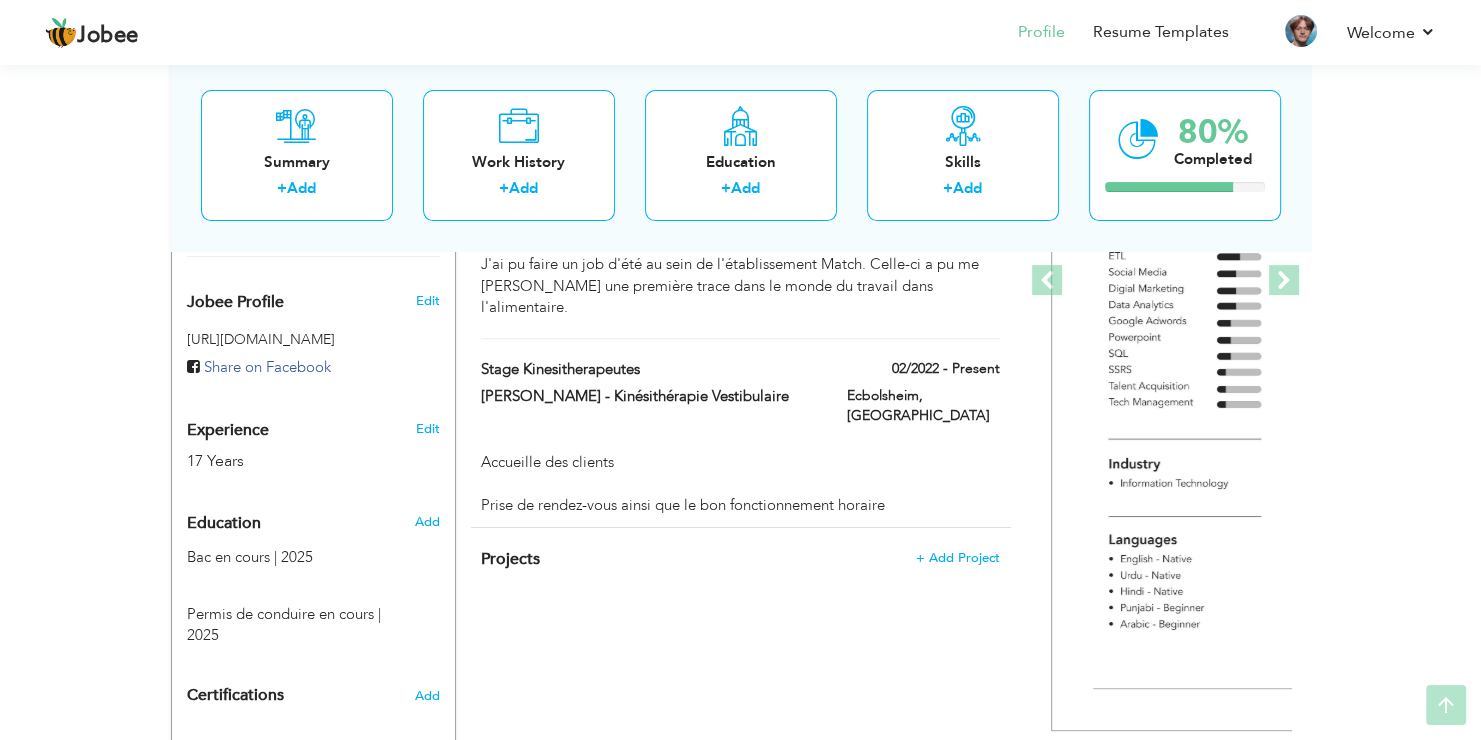 scroll, scrollTop: 0, scrollLeft: 0, axis: both 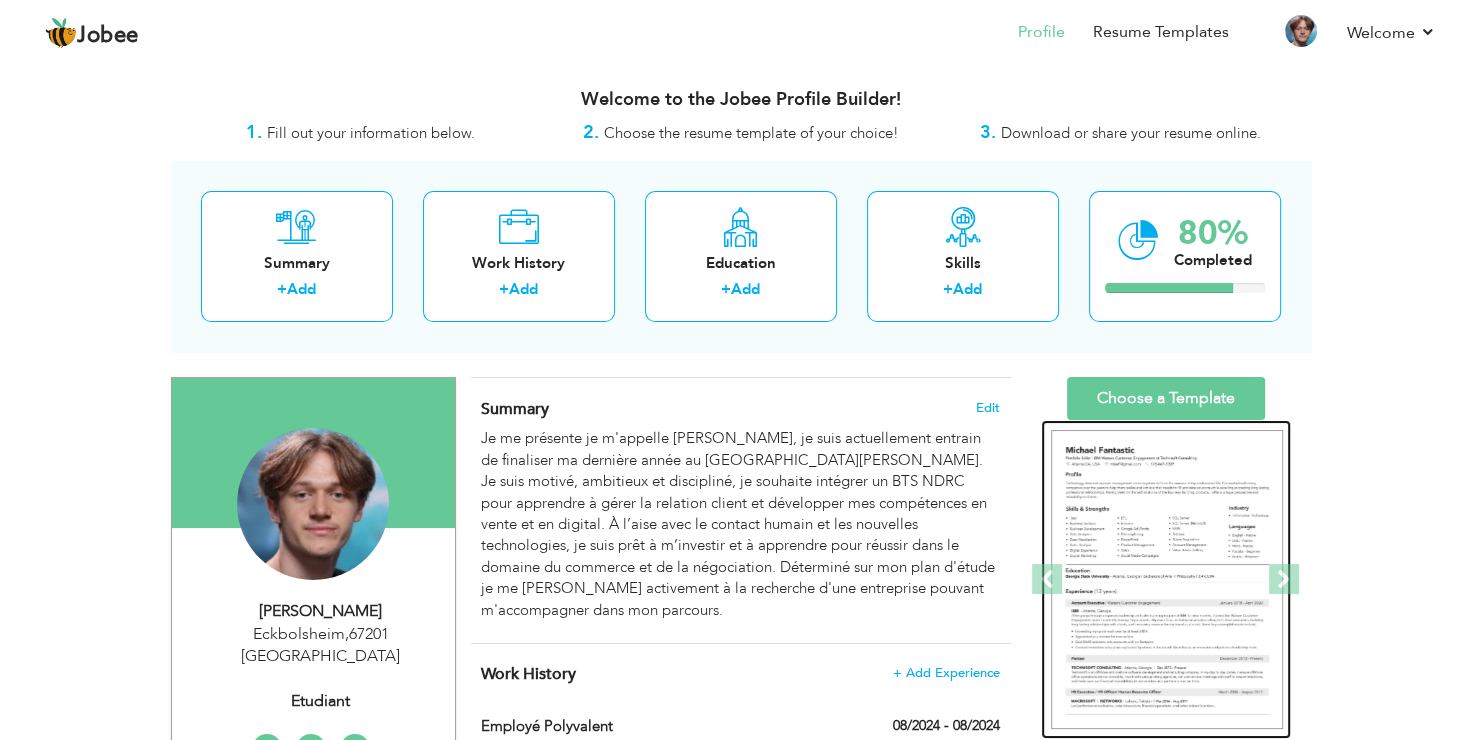 click at bounding box center [1167, 580] 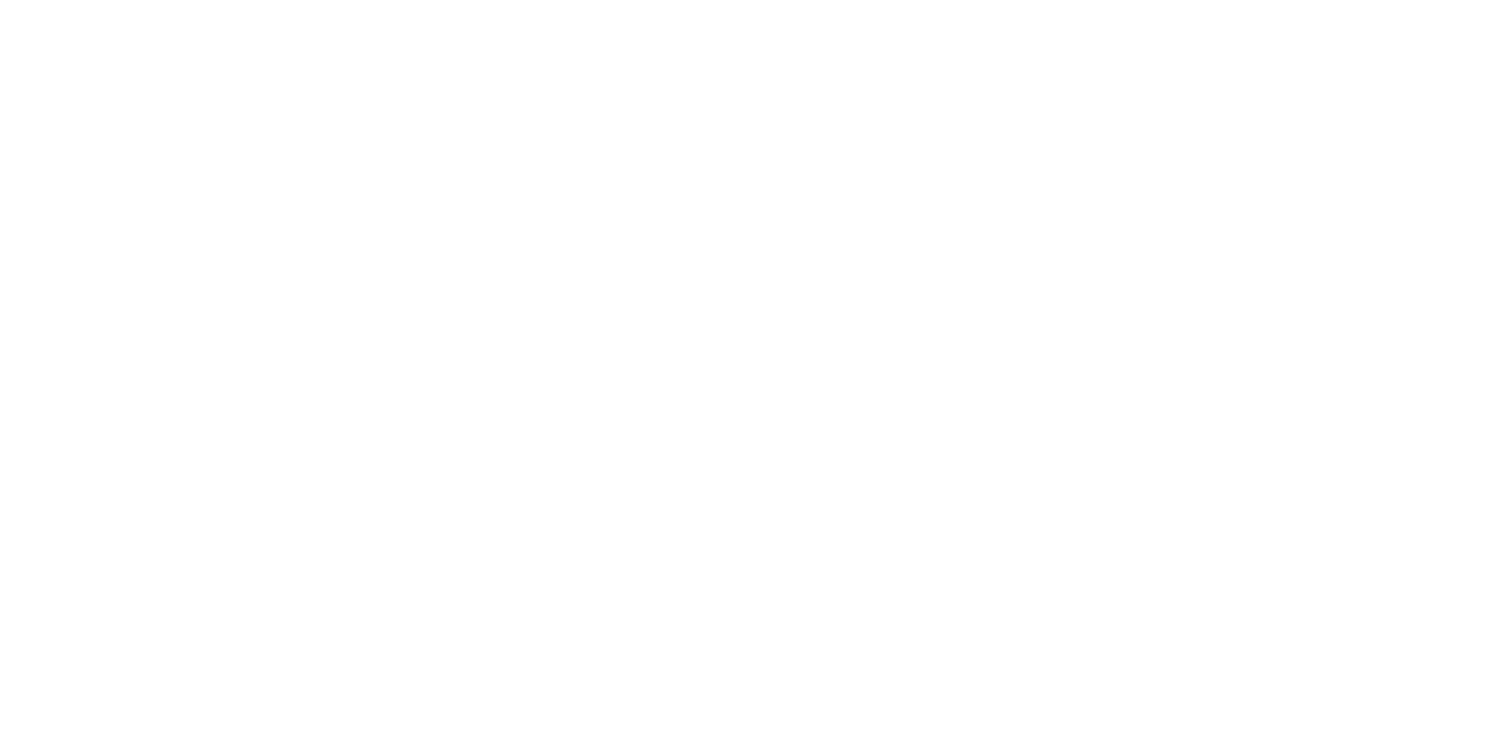 scroll, scrollTop: 0, scrollLeft: 0, axis: both 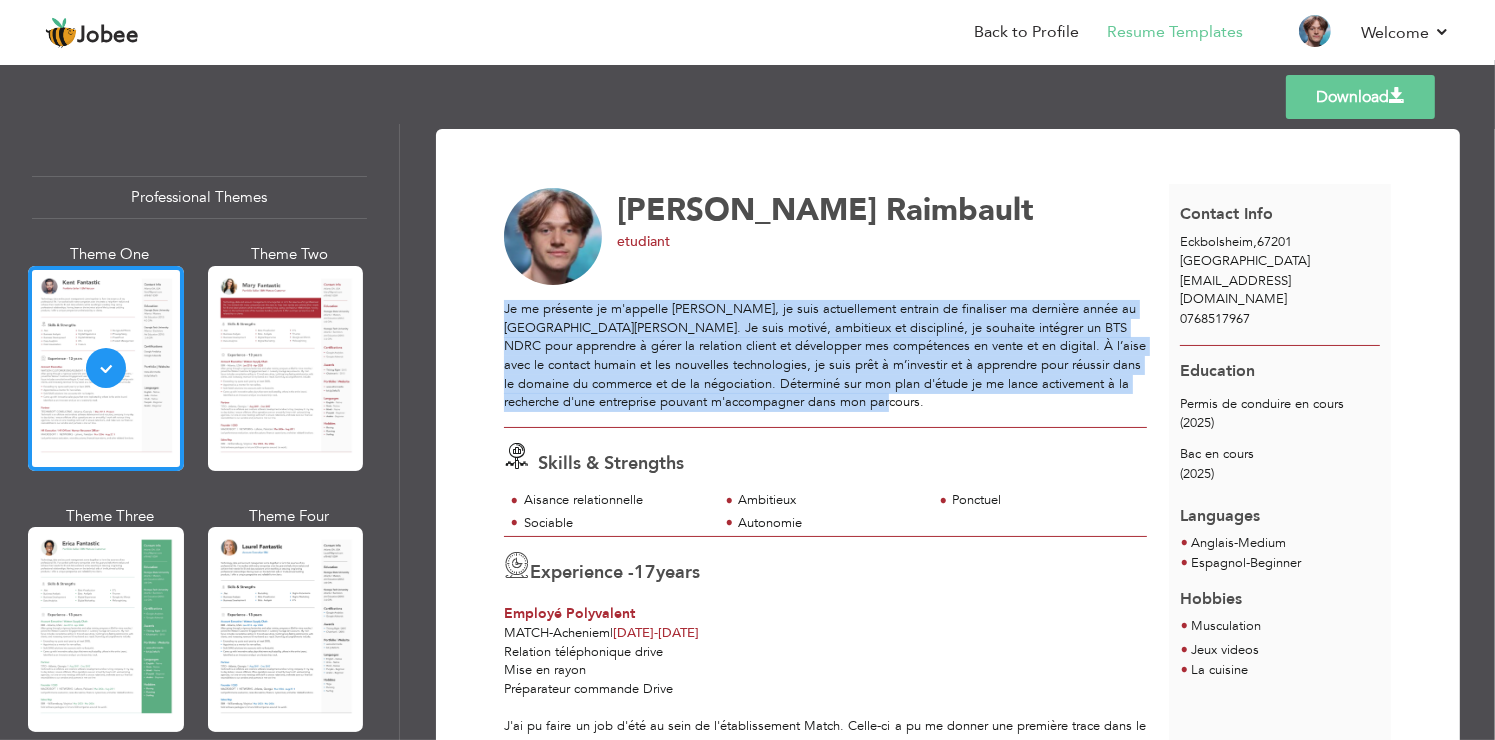 drag, startPoint x: 501, startPoint y: 311, endPoint x: 935, endPoint y: 398, distance: 442.63416 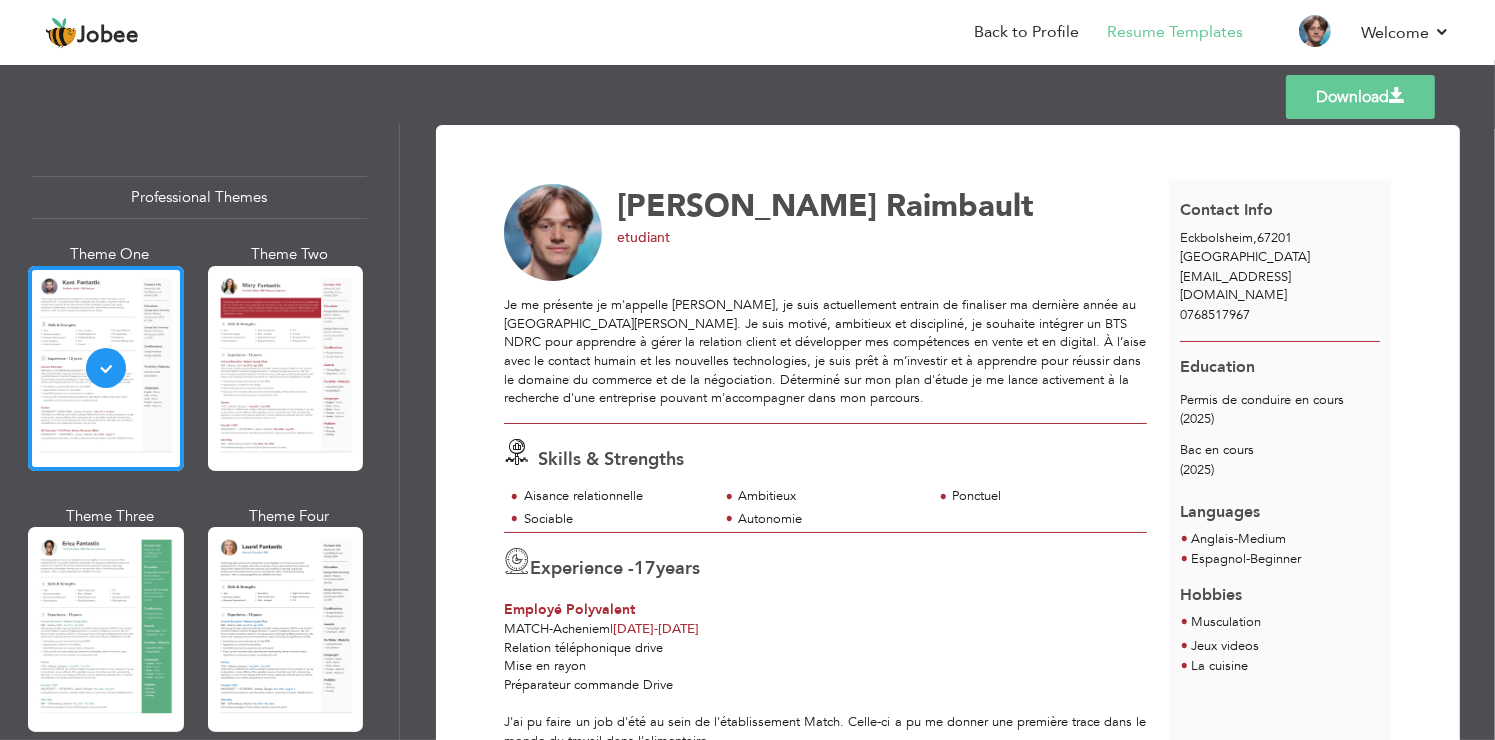 scroll, scrollTop: 0, scrollLeft: 0, axis: both 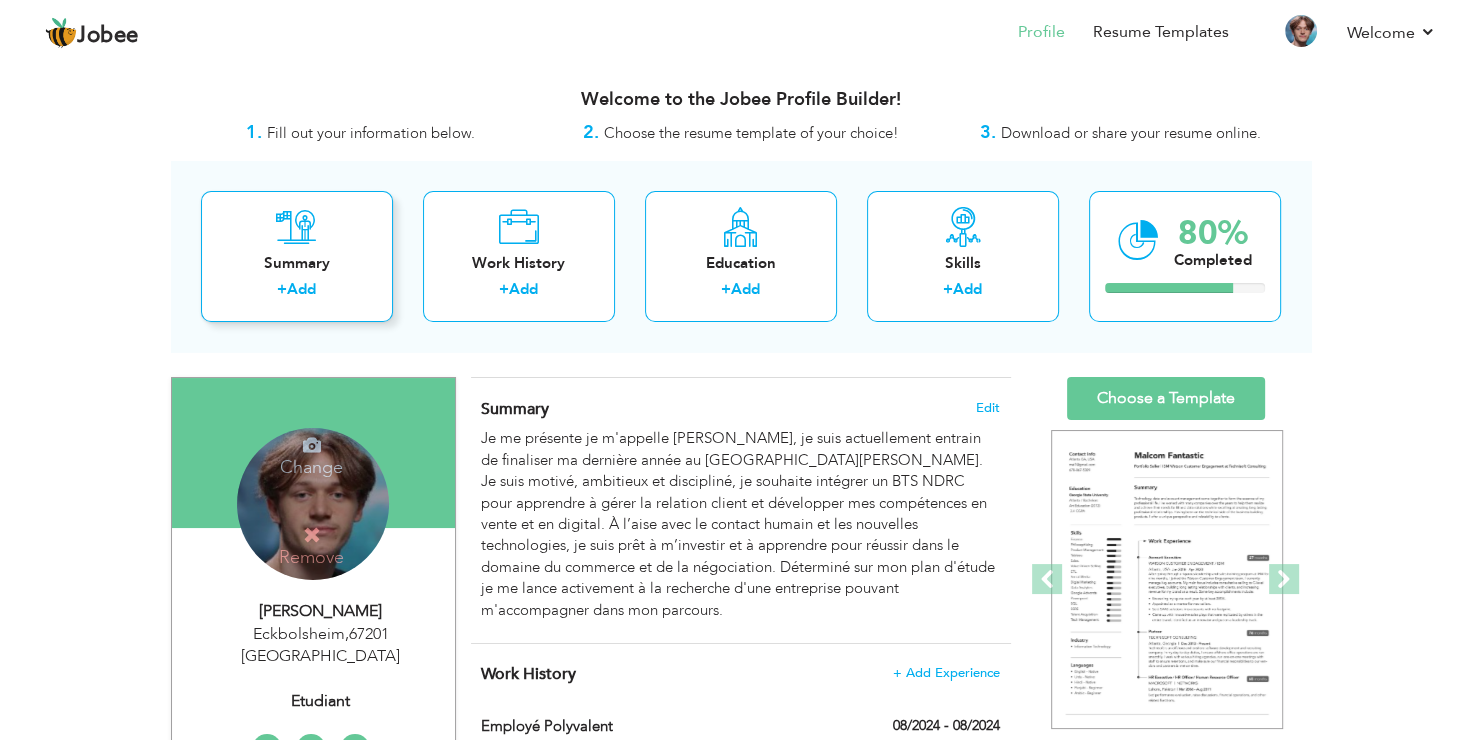 click on "Summary
+  Add" at bounding box center [297, 256] 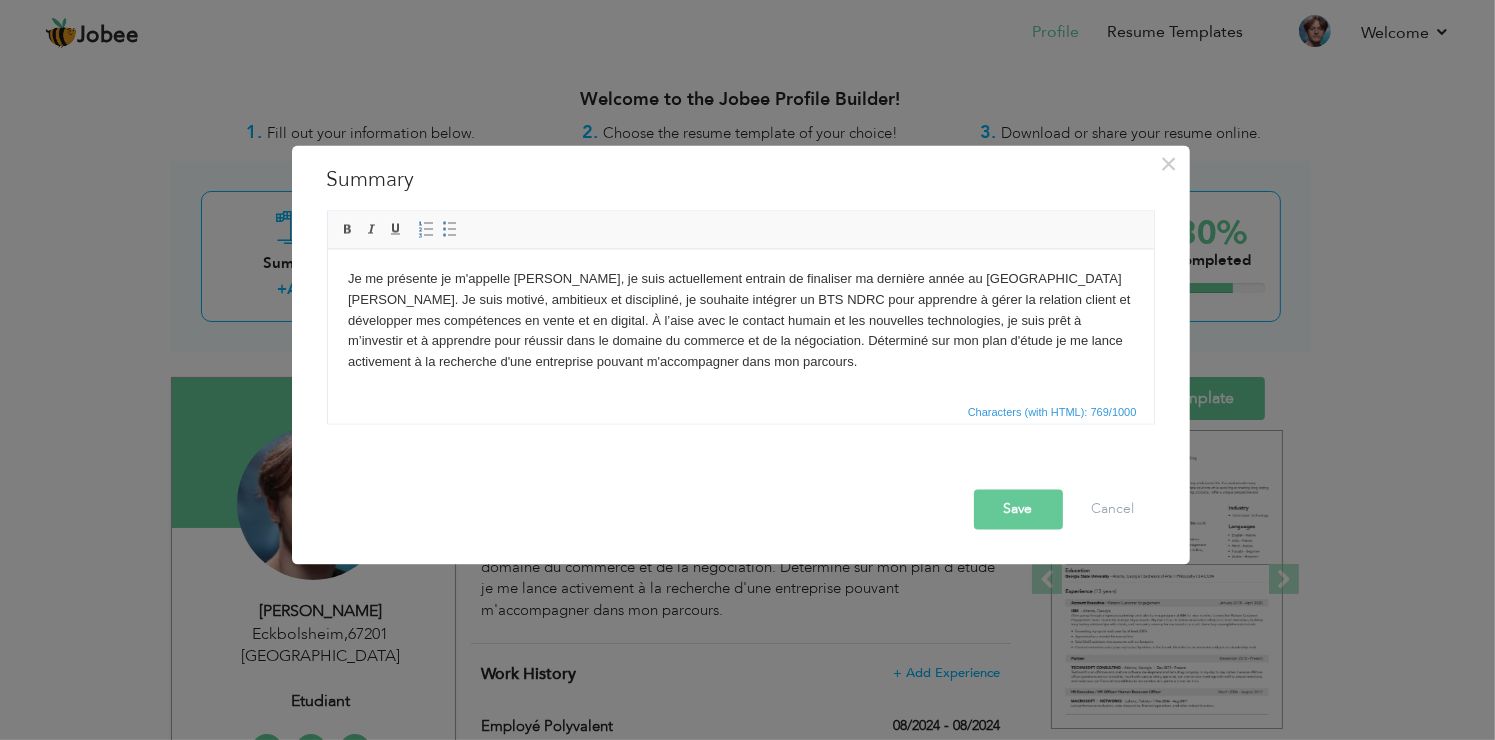 drag, startPoint x: 1008, startPoint y: 526, endPoint x: 977, endPoint y: 514, distance: 33.24154 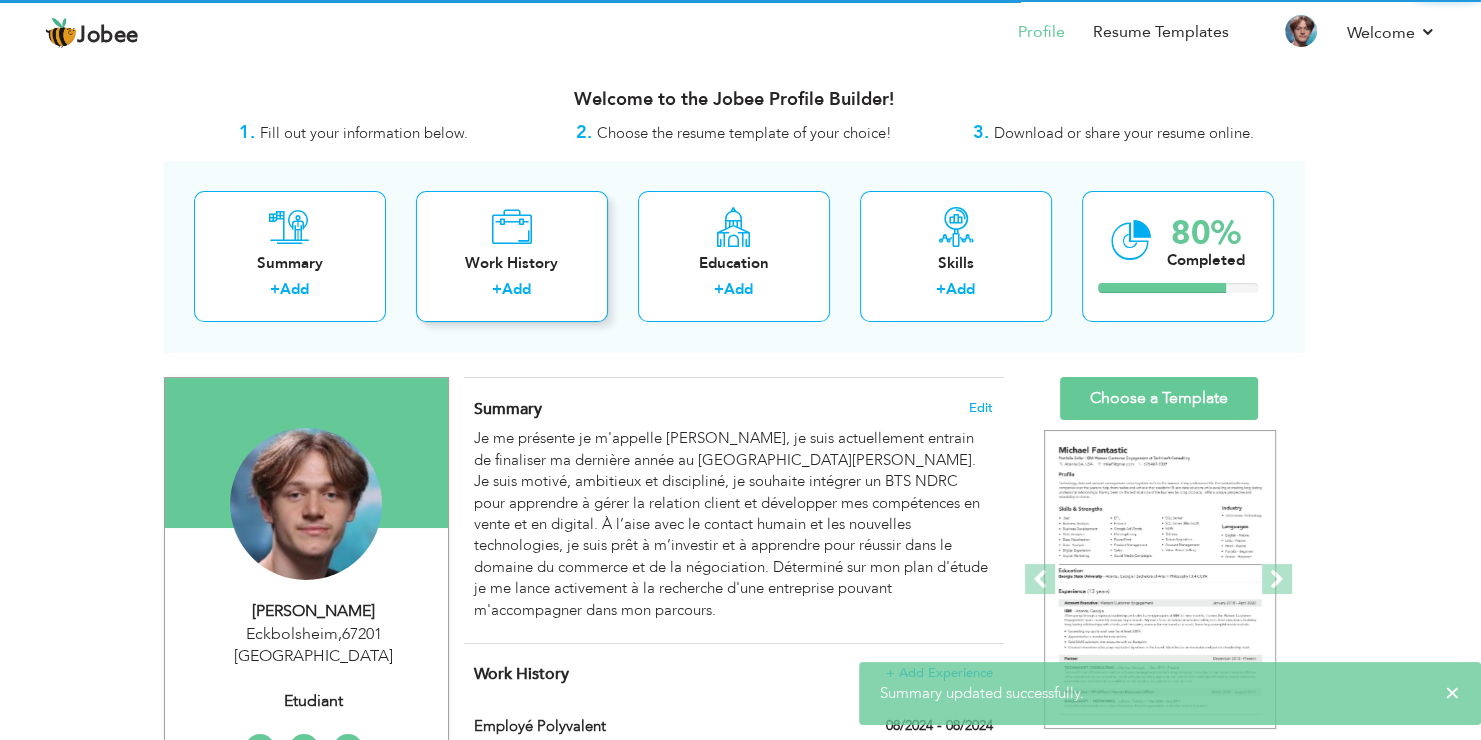 click on "+  Add" at bounding box center (512, 292) 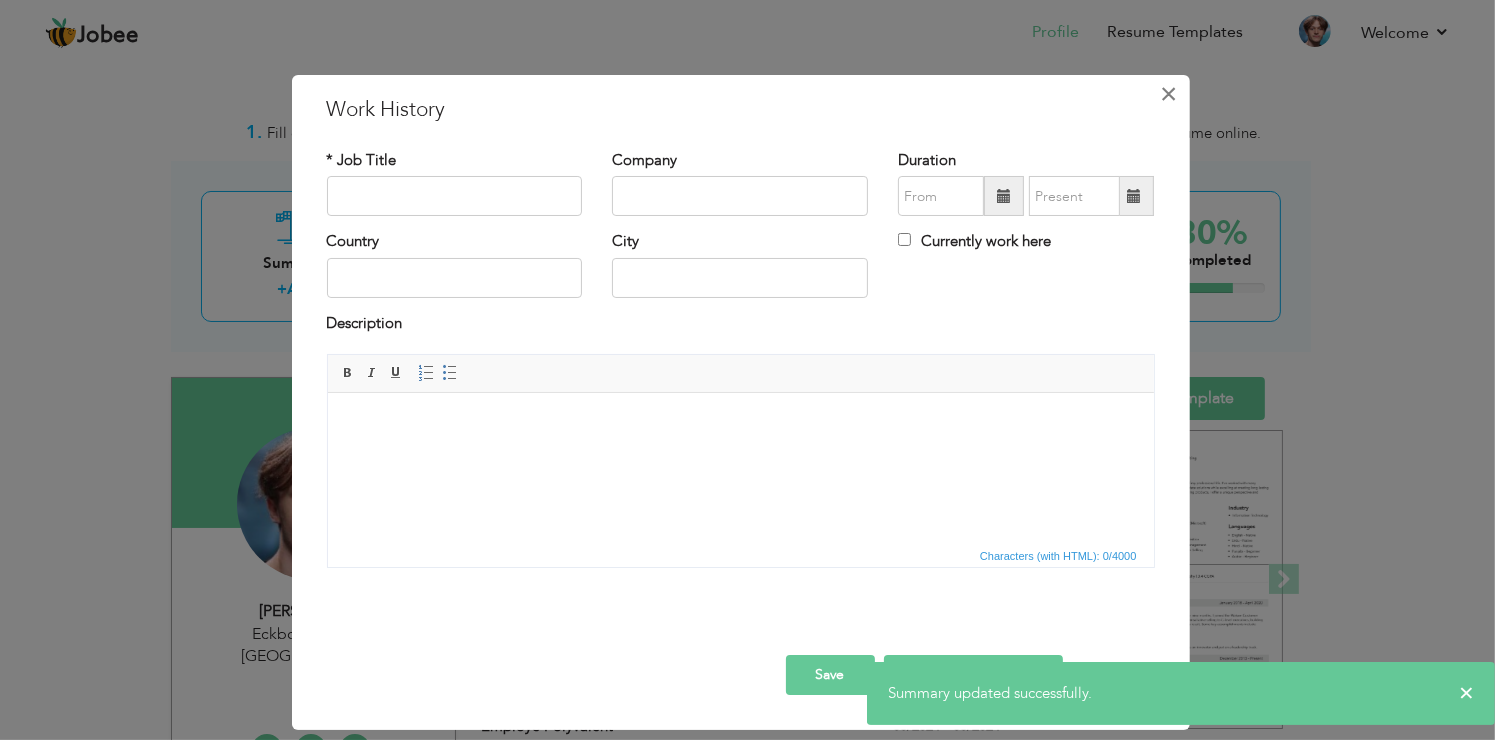 click on "×" at bounding box center (1169, 94) 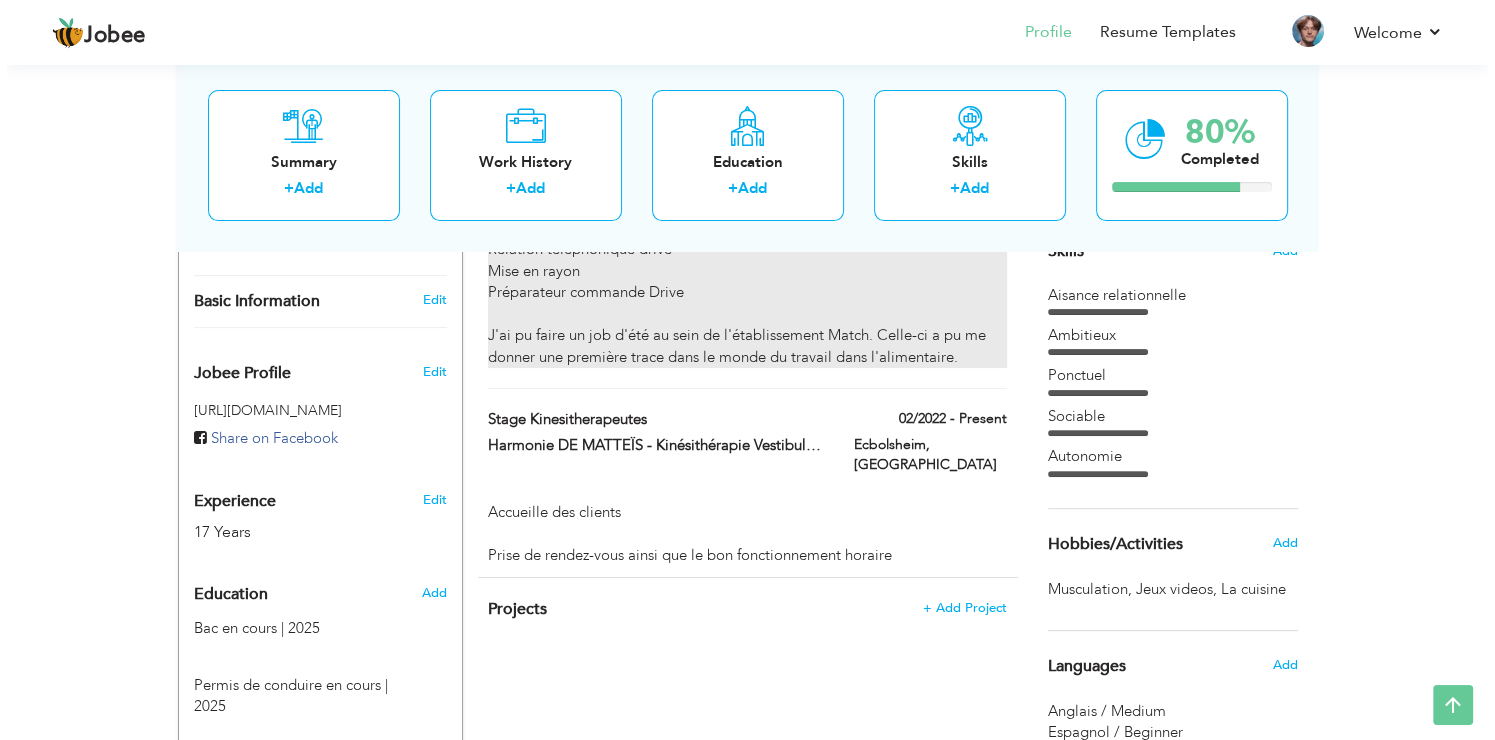 scroll, scrollTop: 600, scrollLeft: 0, axis: vertical 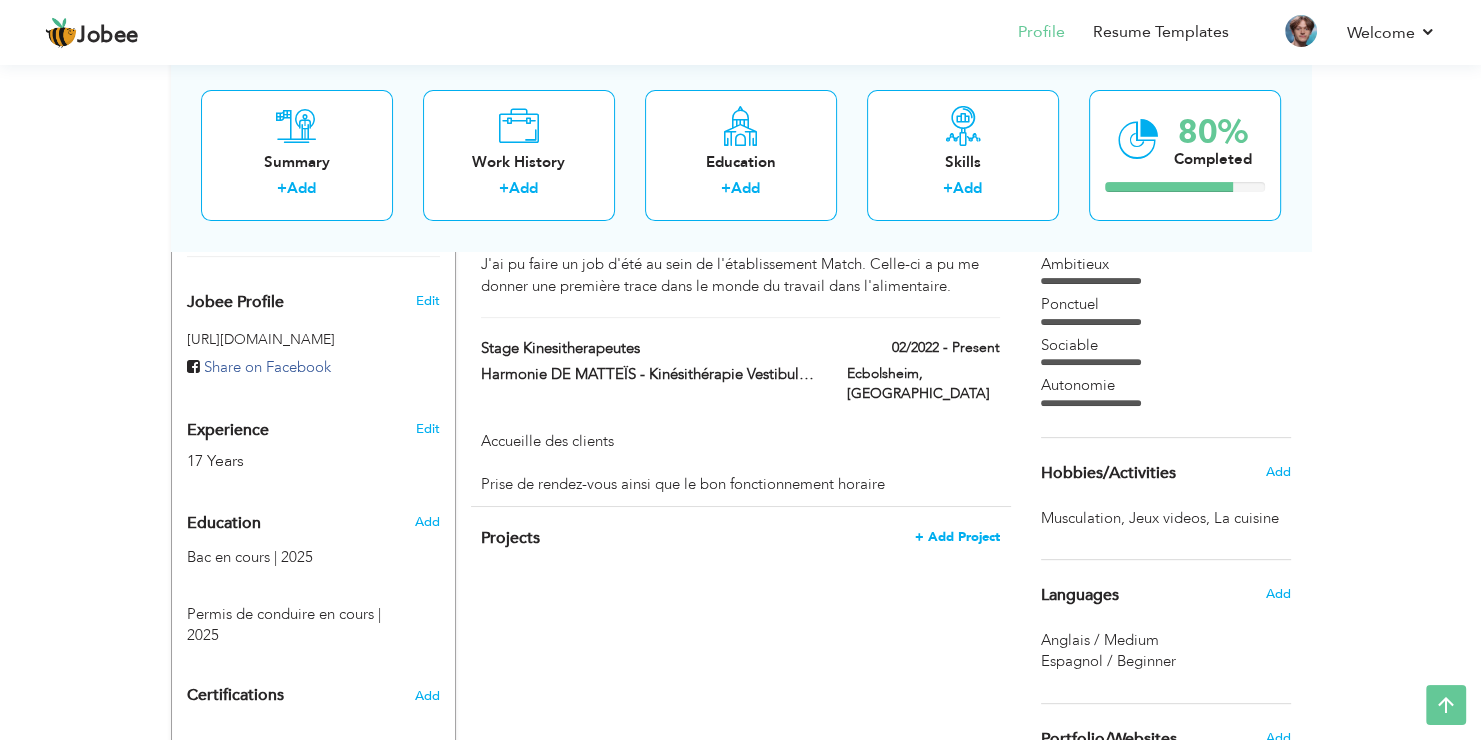 click on "+ Add Project" at bounding box center [957, 537] 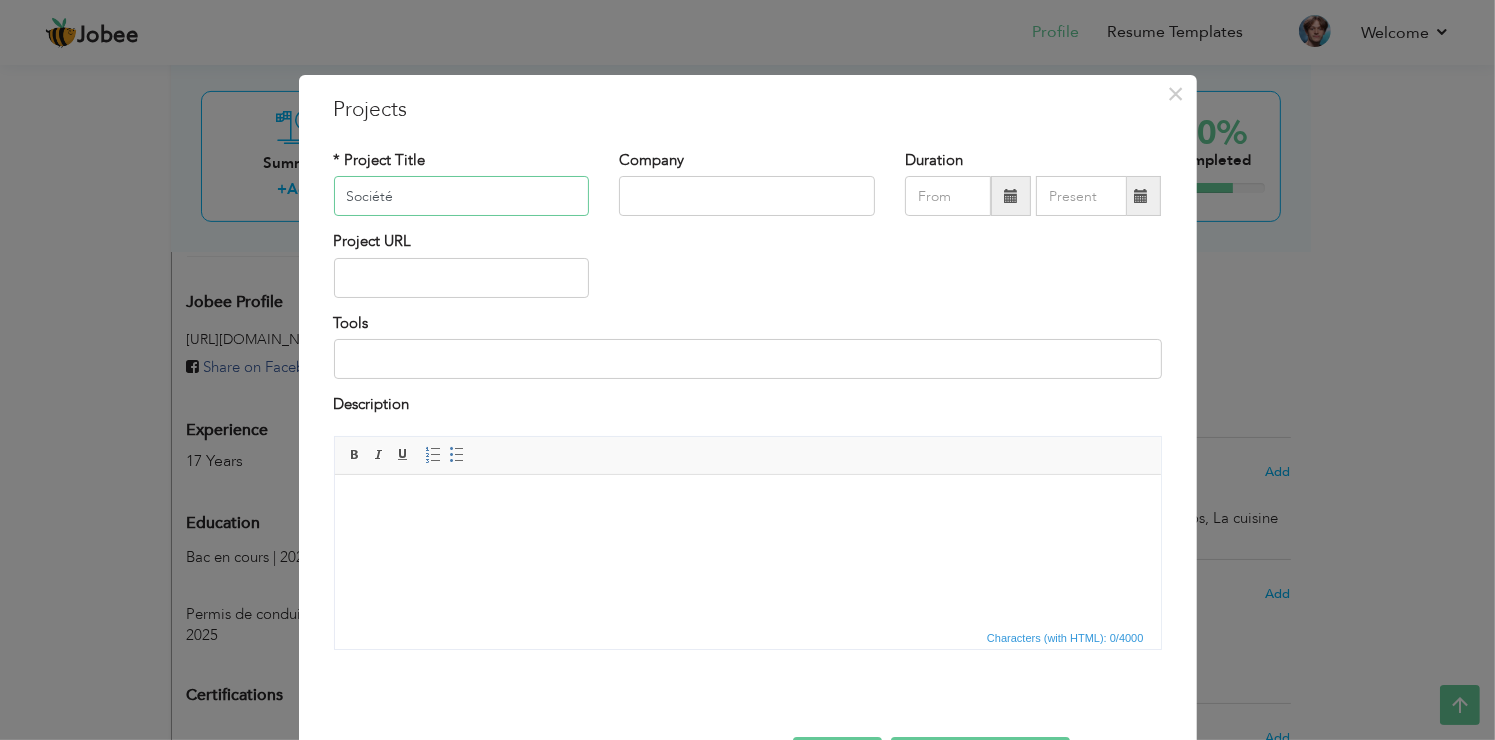 type on "Société" 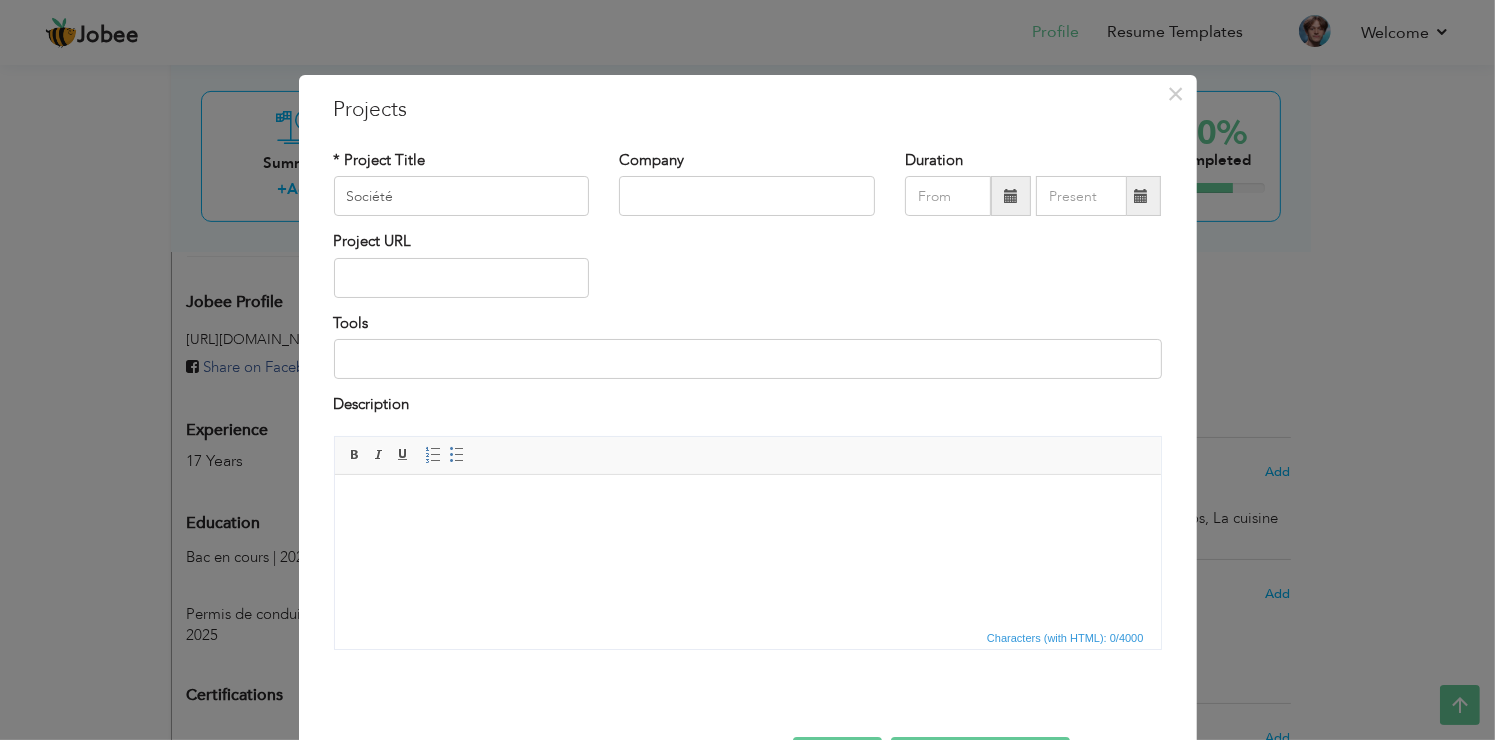 click on "Project URL" at bounding box center [748, 271] 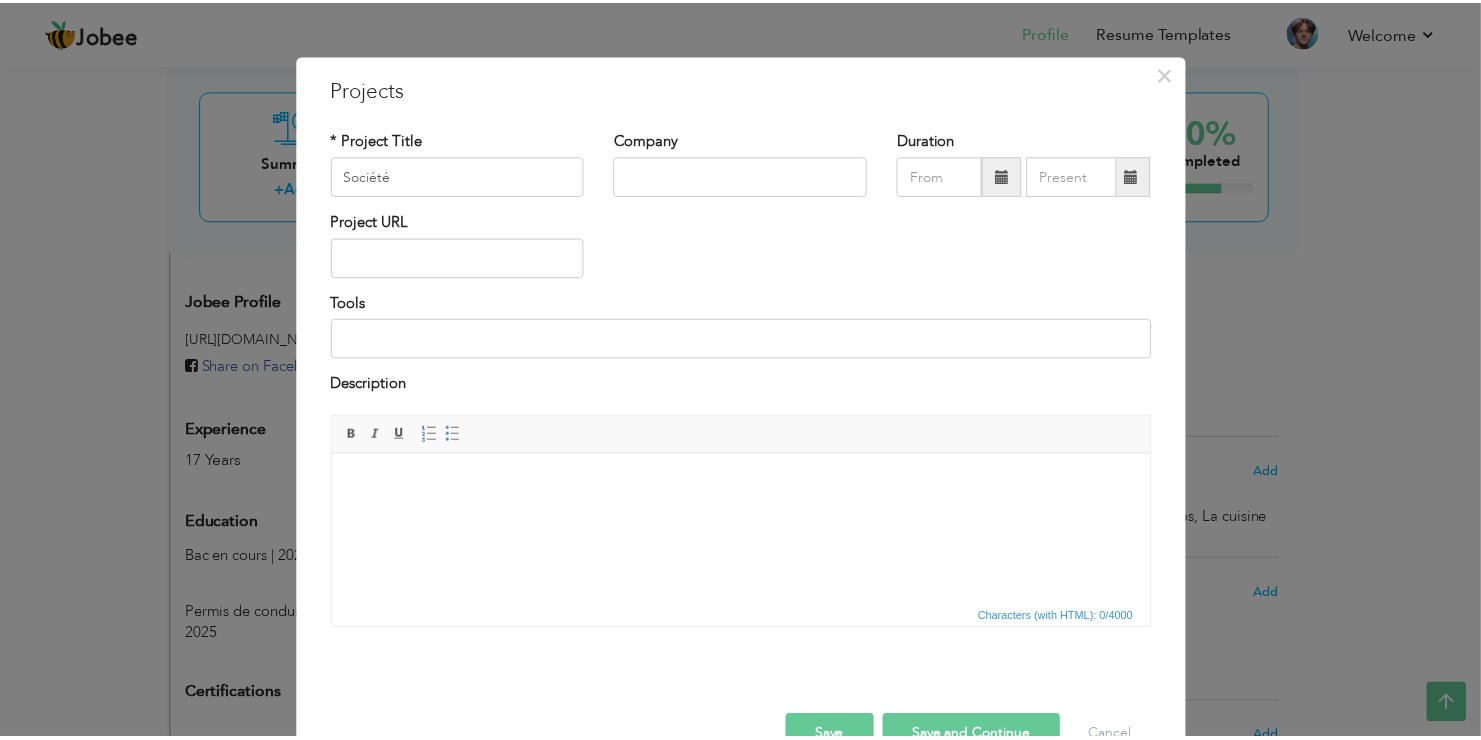 scroll, scrollTop: 70, scrollLeft: 0, axis: vertical 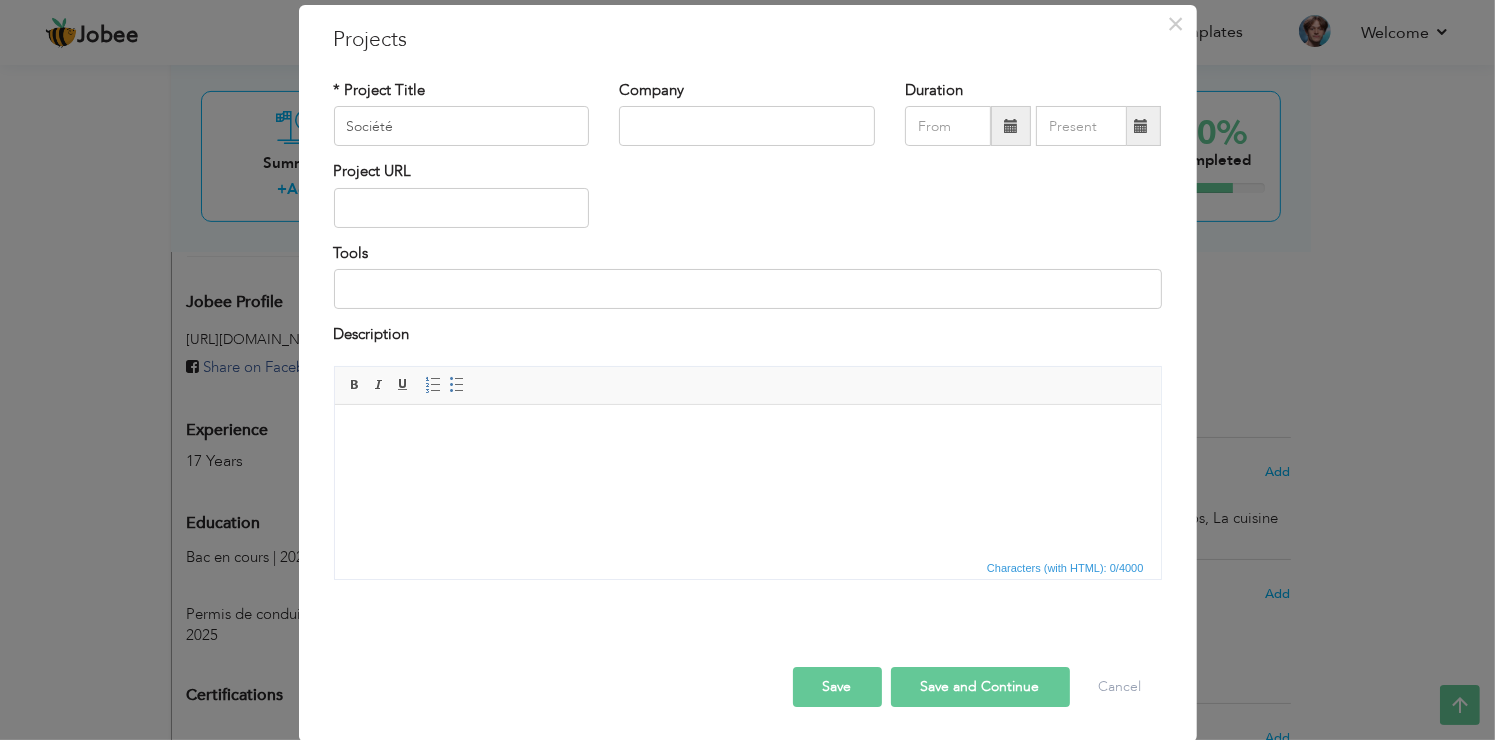 click at bounding box center (747, 434) 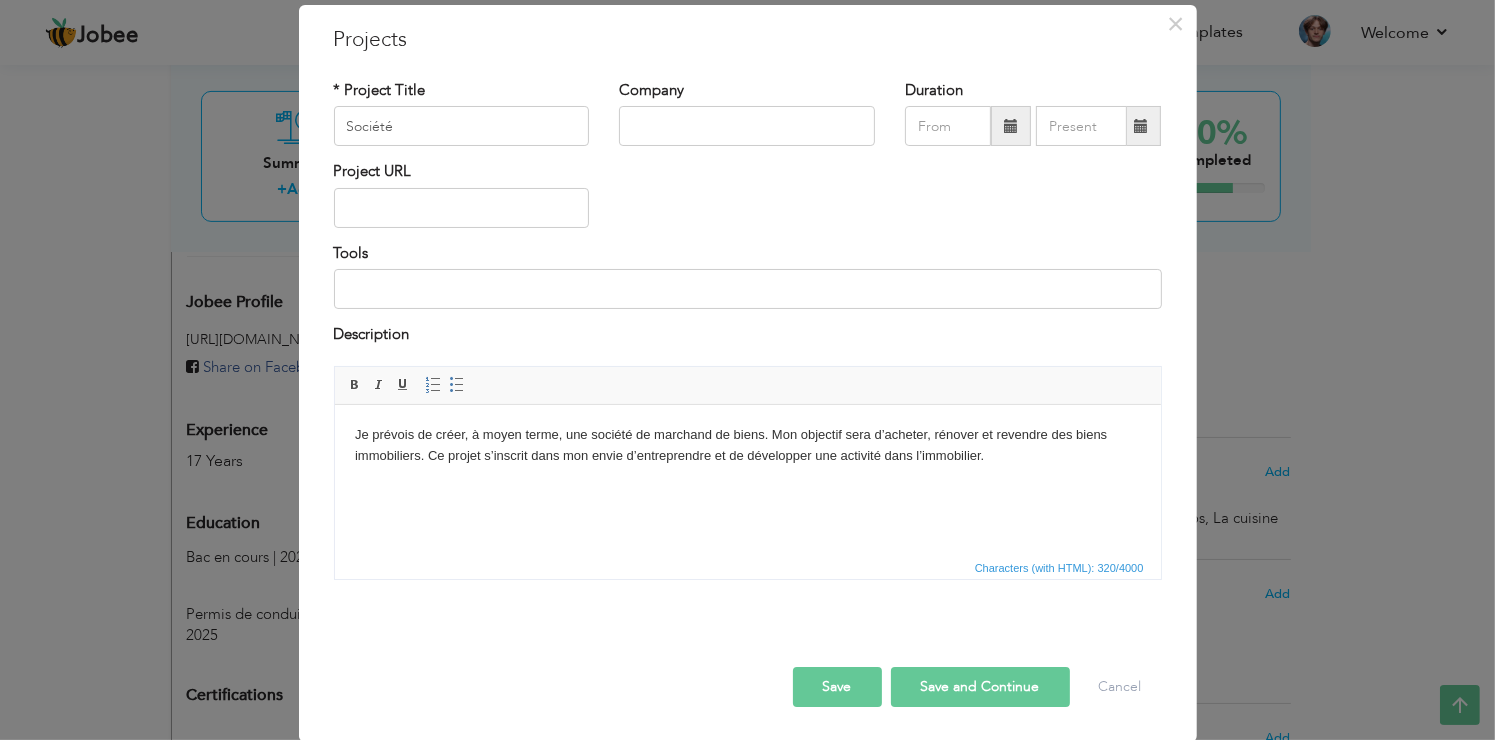 type 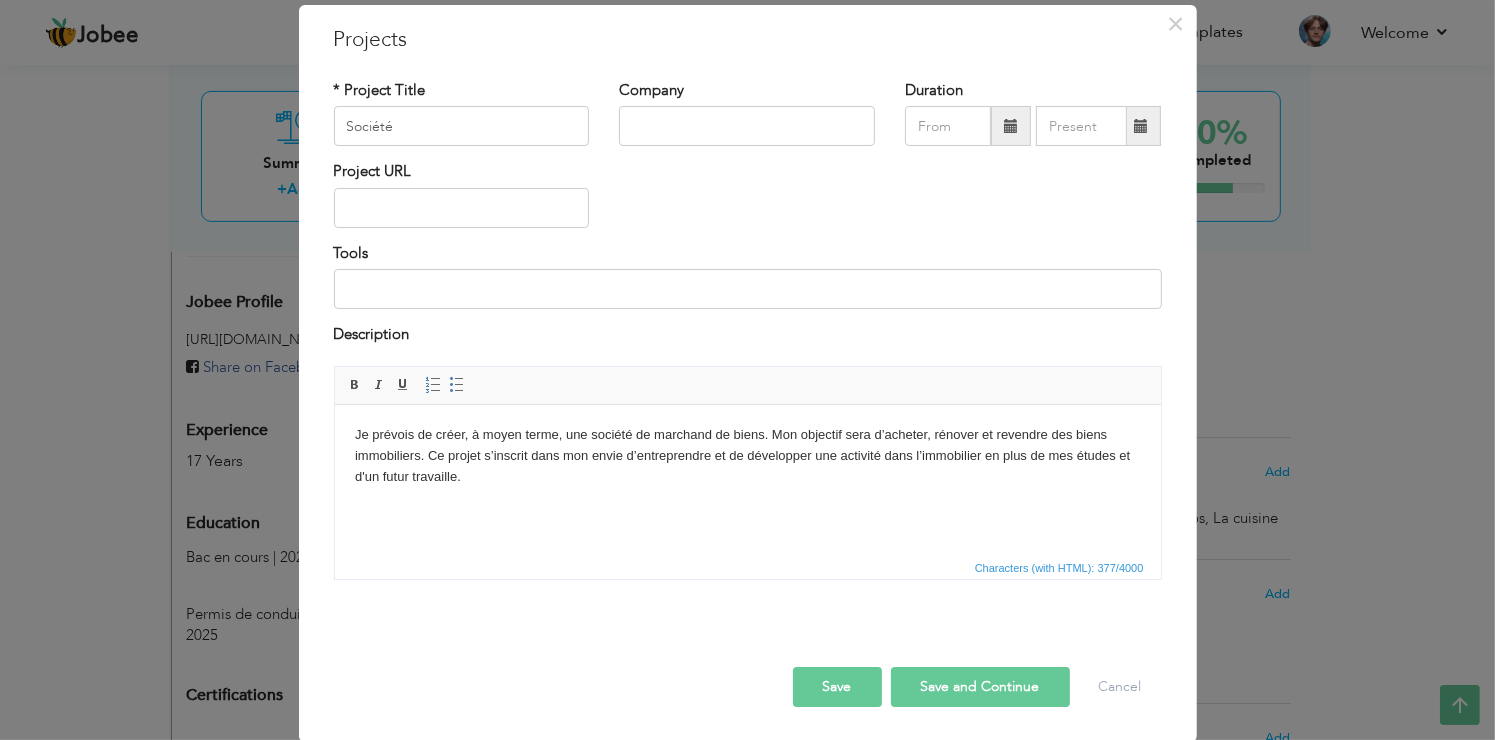 click on "Save" at bounding box center (837, 687) 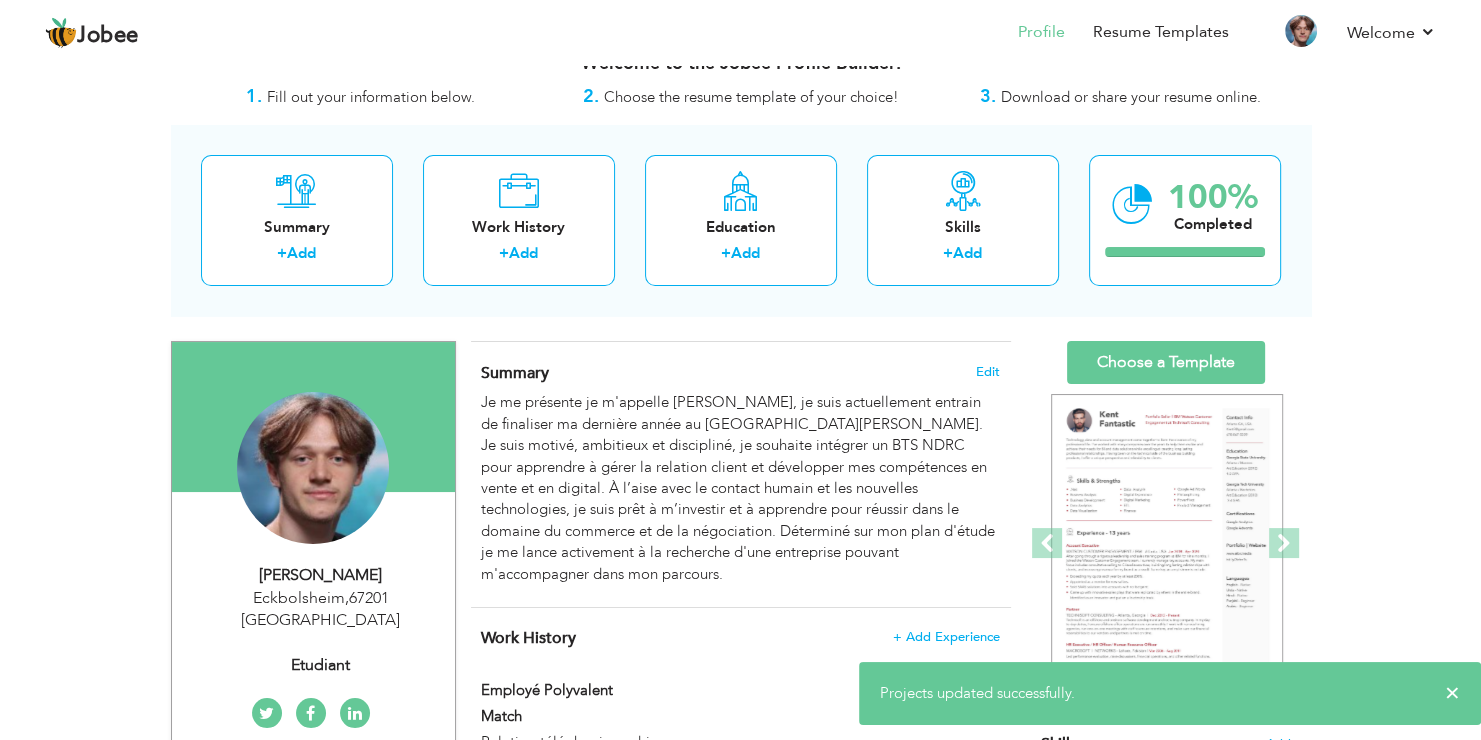 scroll, scrollTop: 0, scrollLeft: 0, axis: both 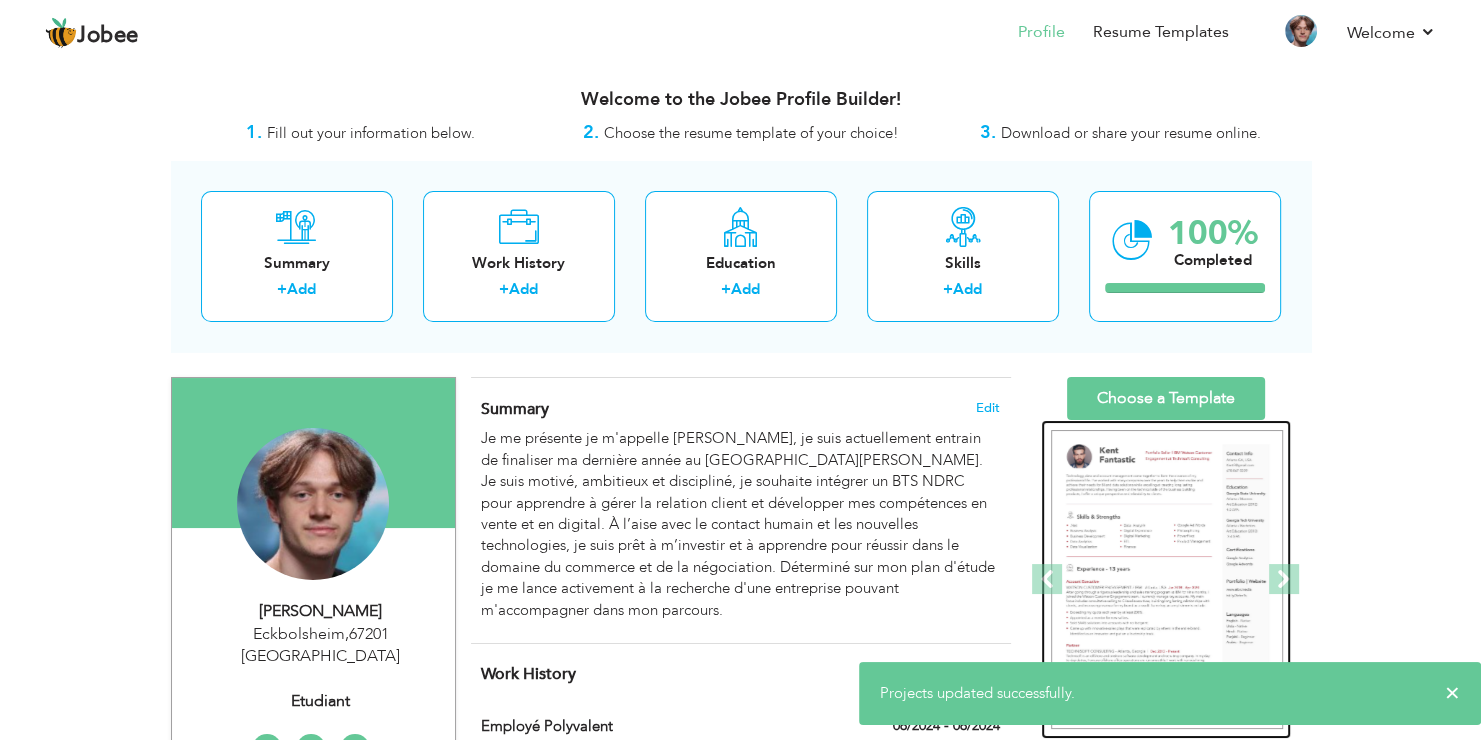 click at bounding box center [1167, 580] 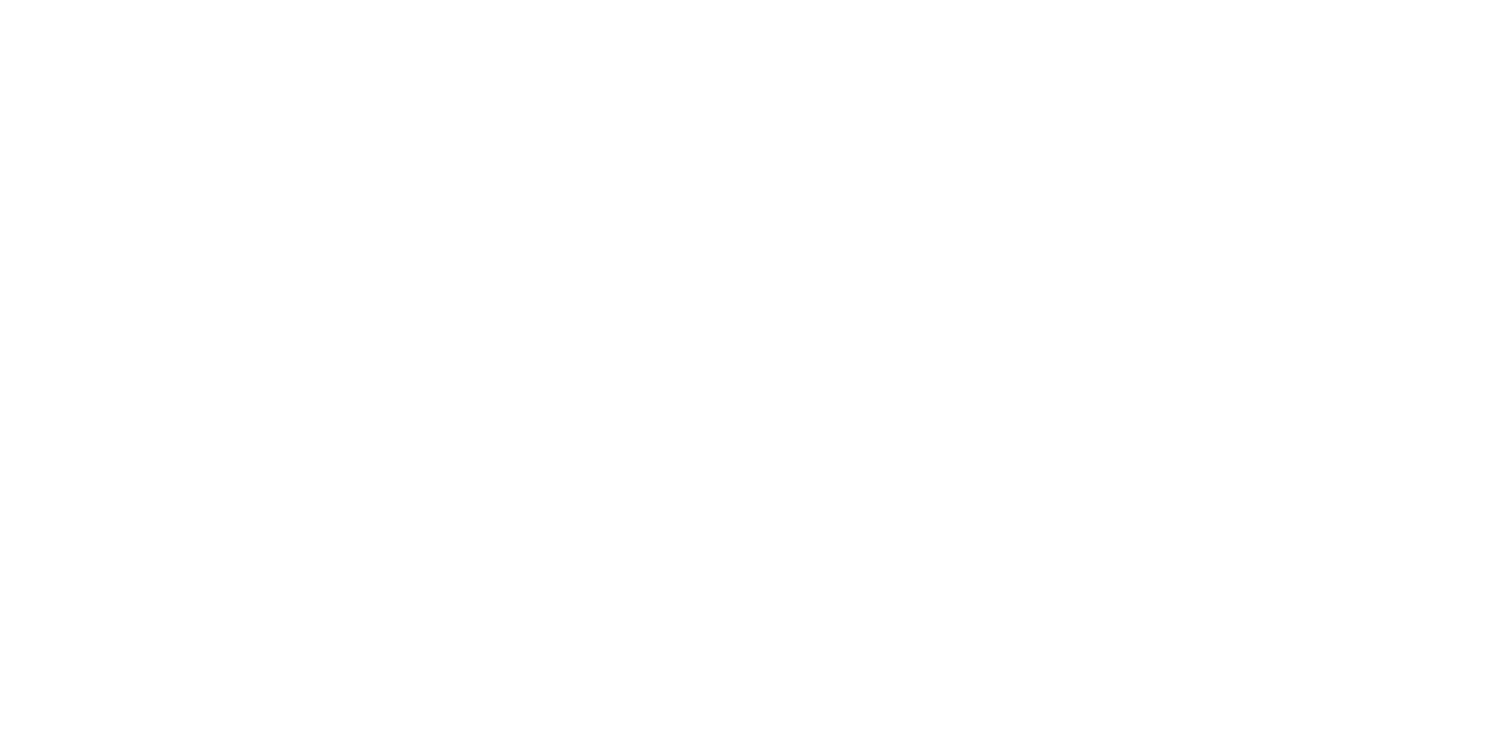 scroll, scrollTop: 0, scrollLeft: 0, axis: both 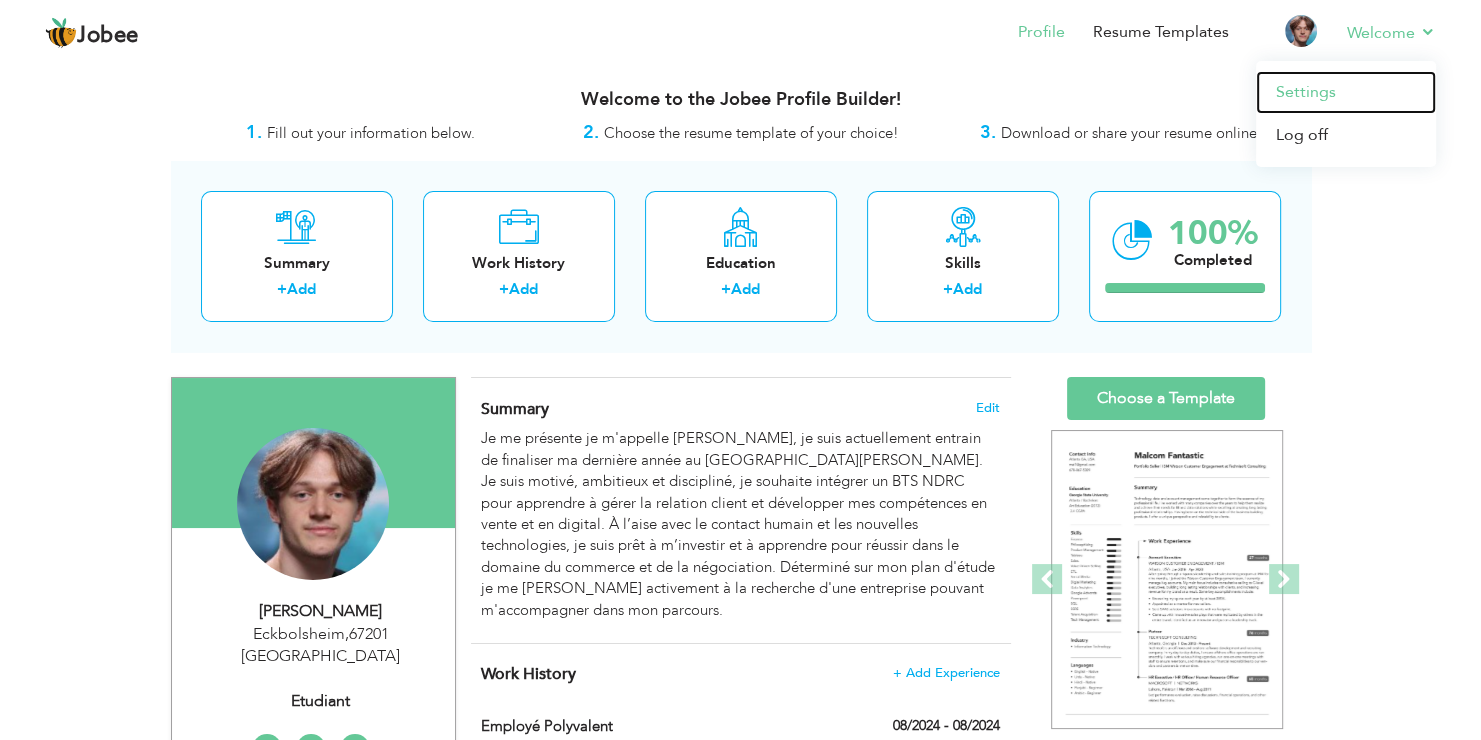 click on "Settings" at bounding box center (1346, 92) 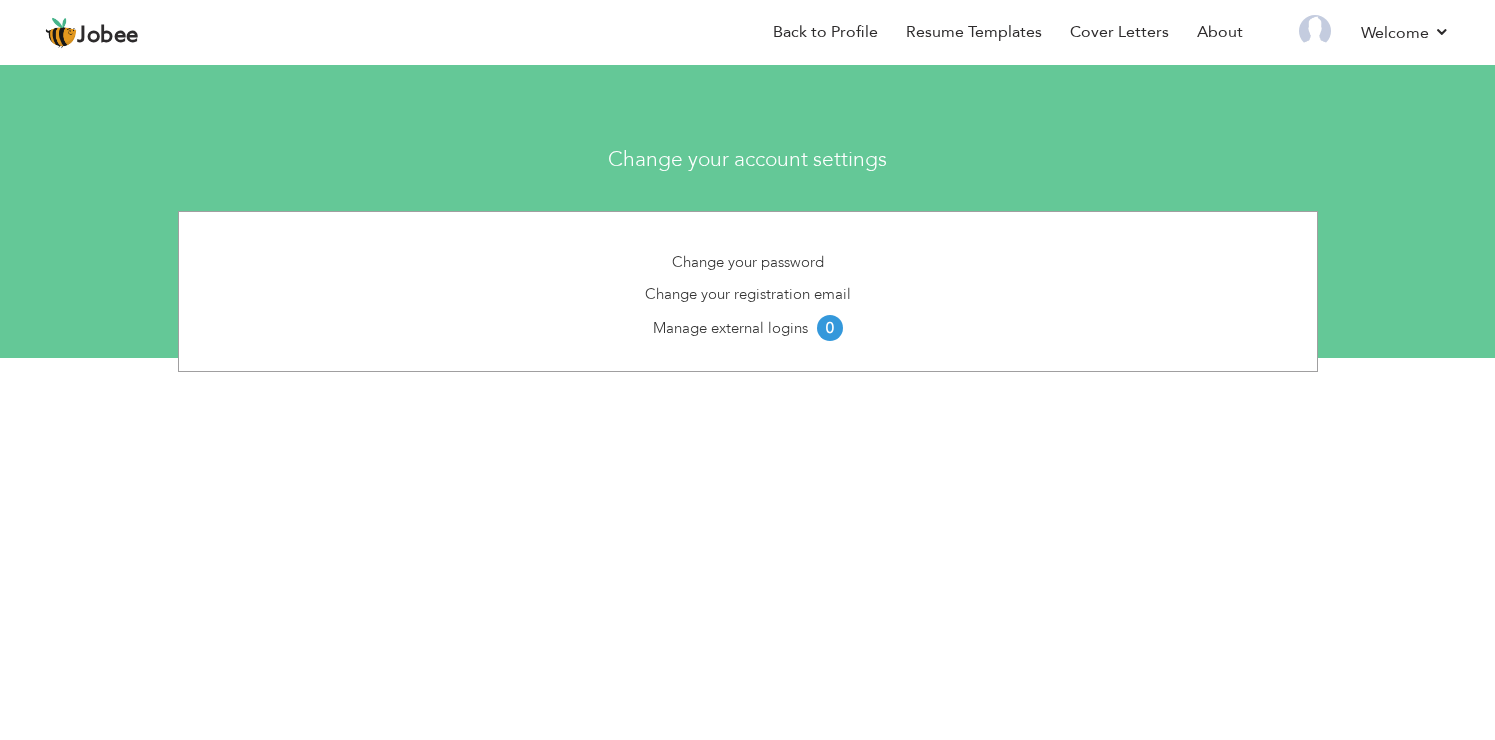 scroll, scrollTop: 0, scrollLeft: 0, axis: both 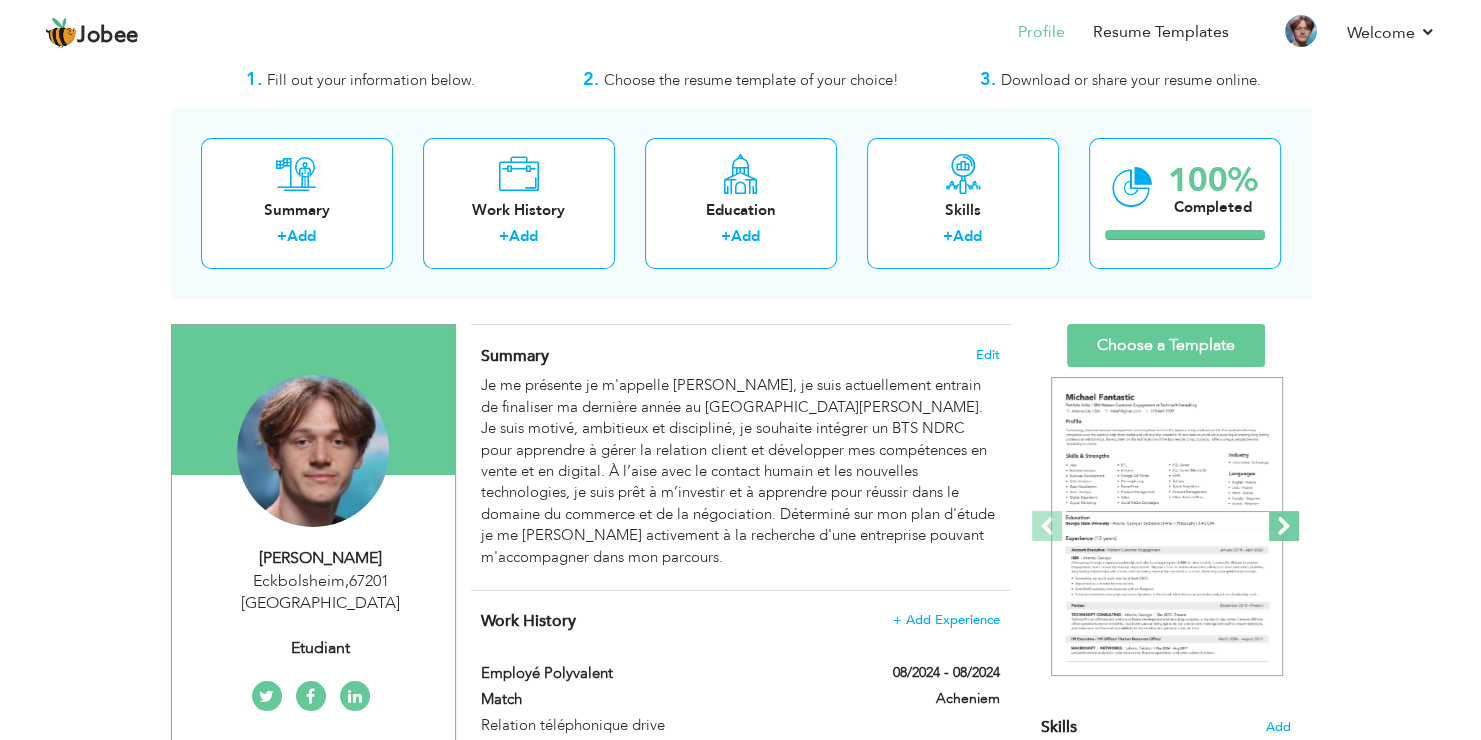 click at bounding box center (1284, 526) 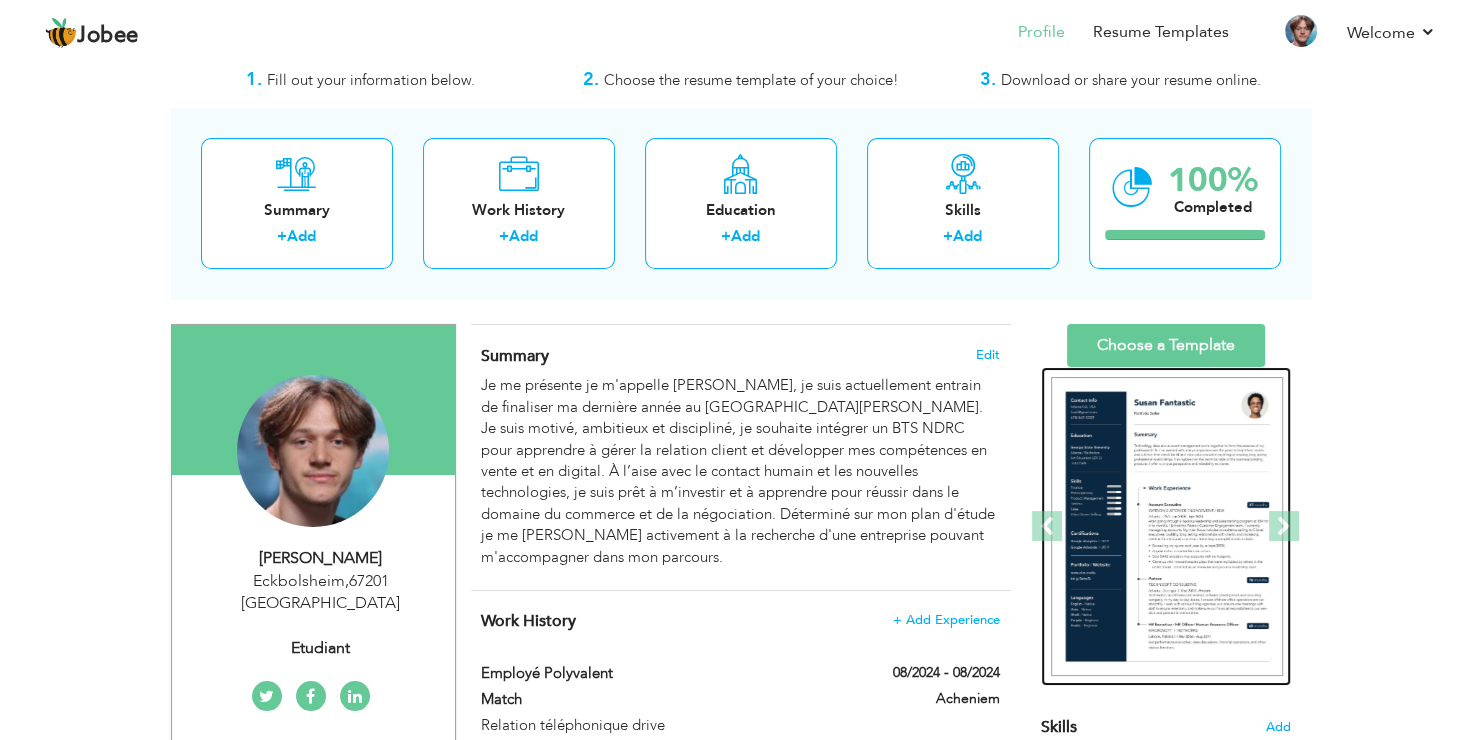 click at bounding box center (1167, 527) 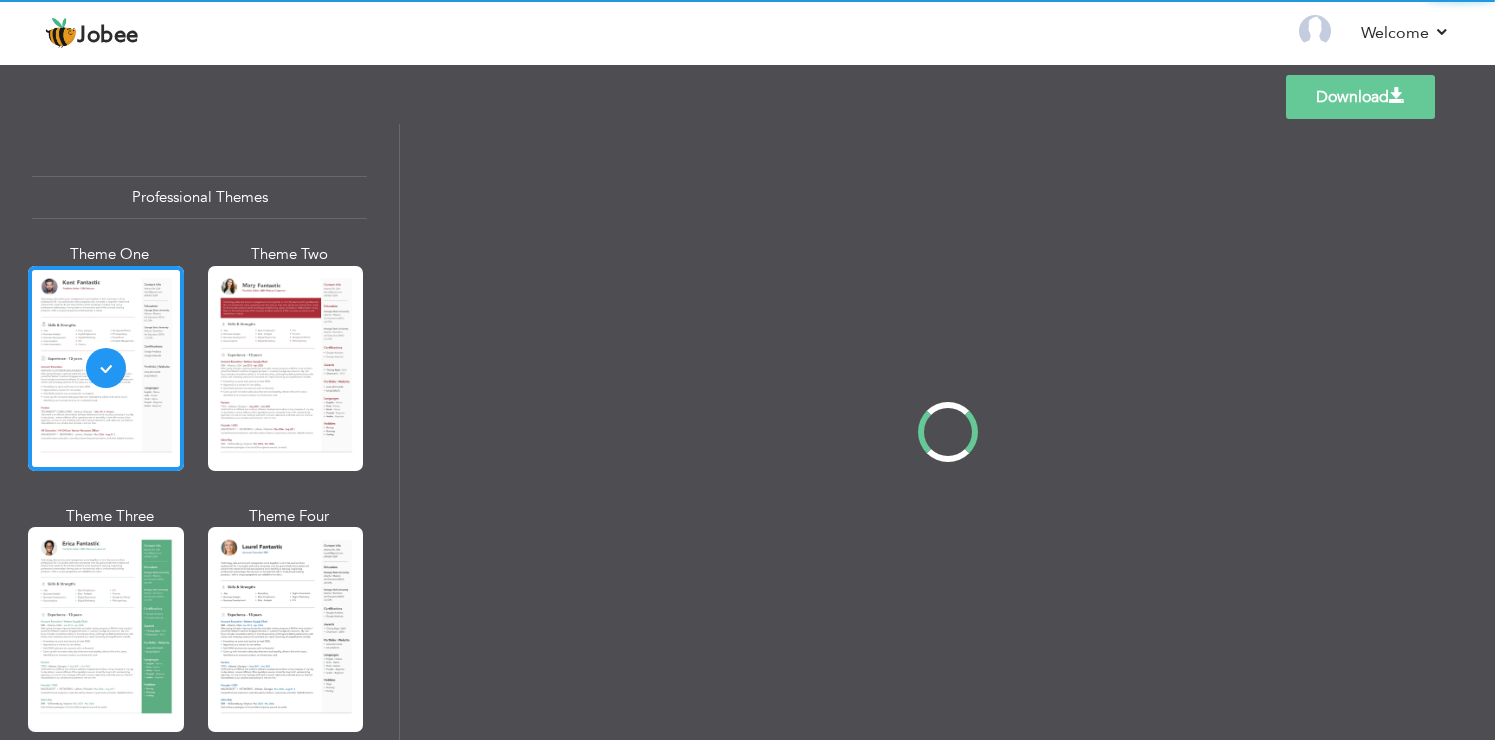 scroll, scrollTop: 0, scrollLeft: 0, axis: both 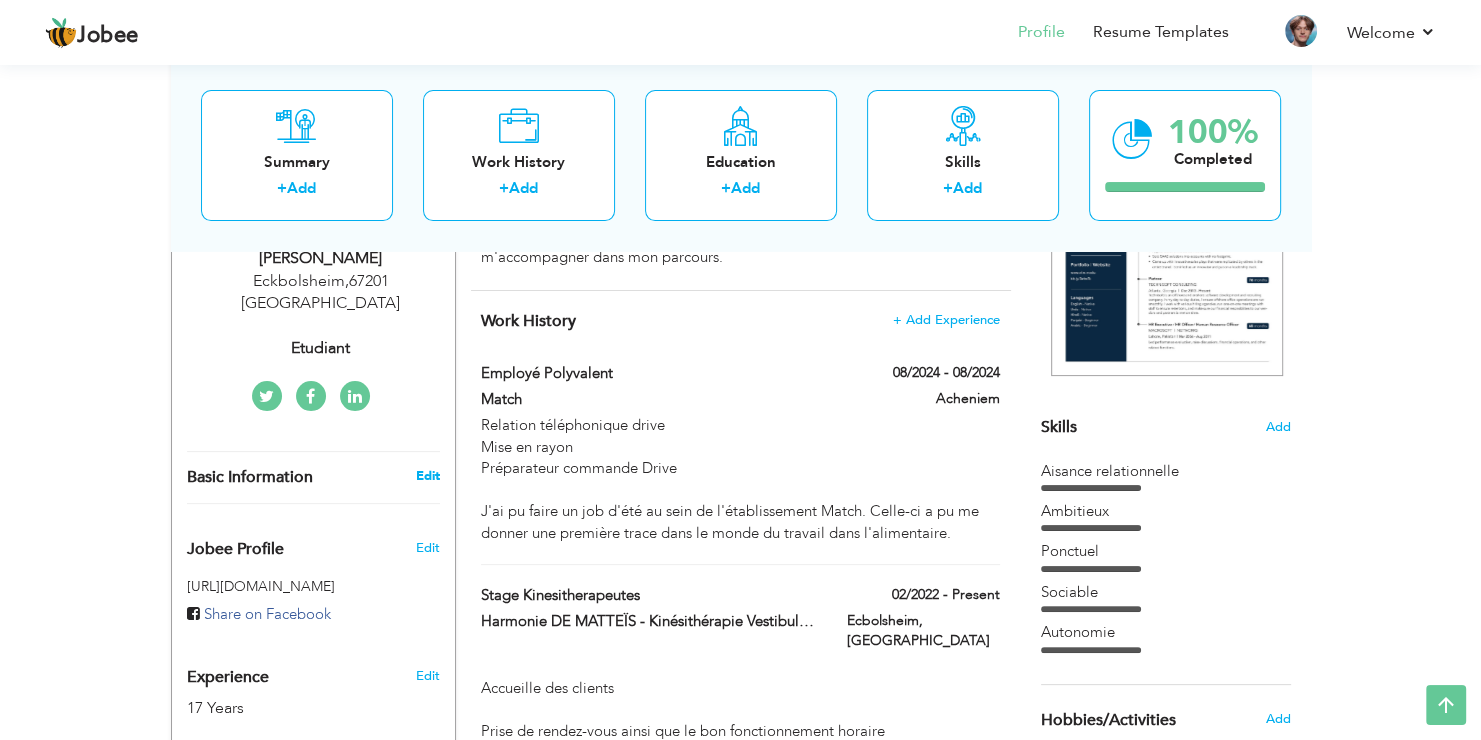 click on "Basic Information
Edit" at bounding box center [313, 477] 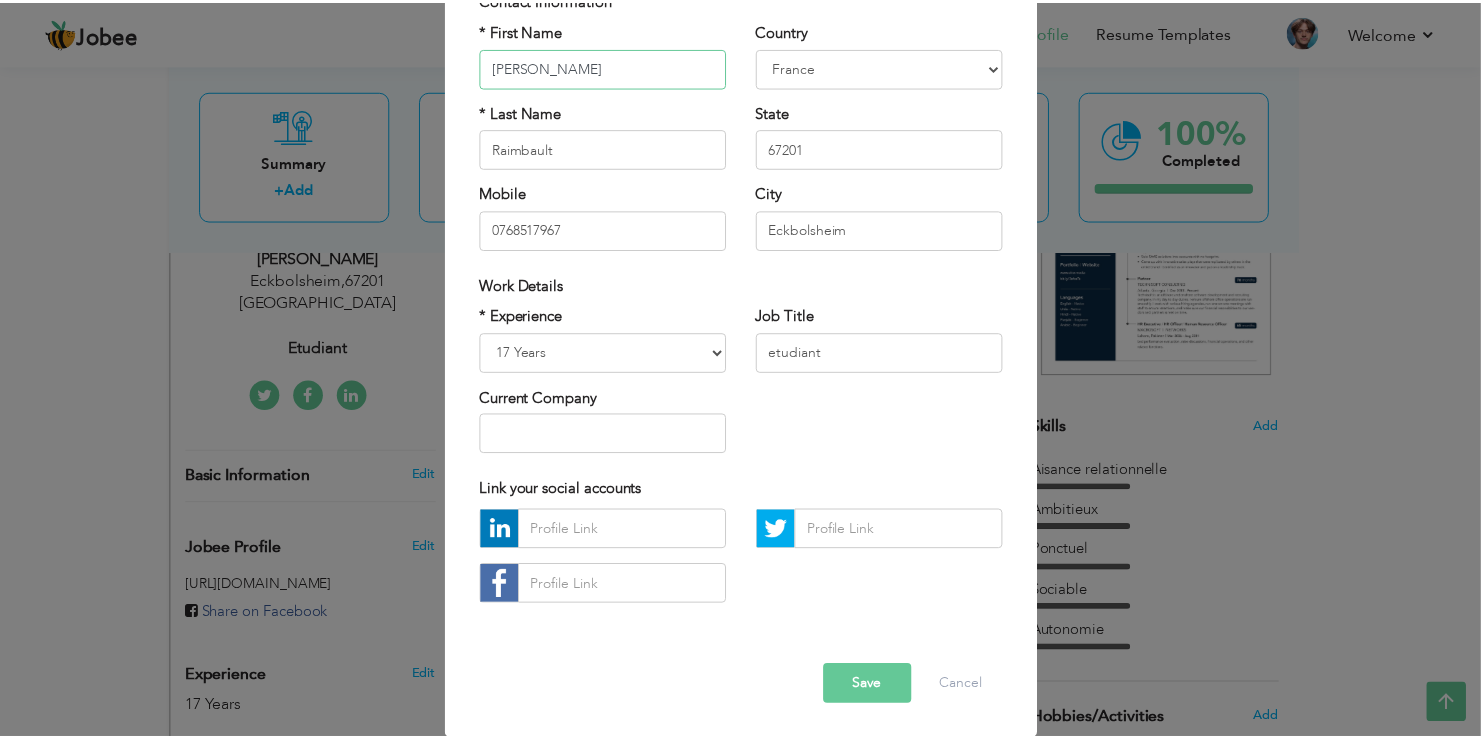 scroll, scrollTop: 172, scrollLeft: 0, axis: vertical 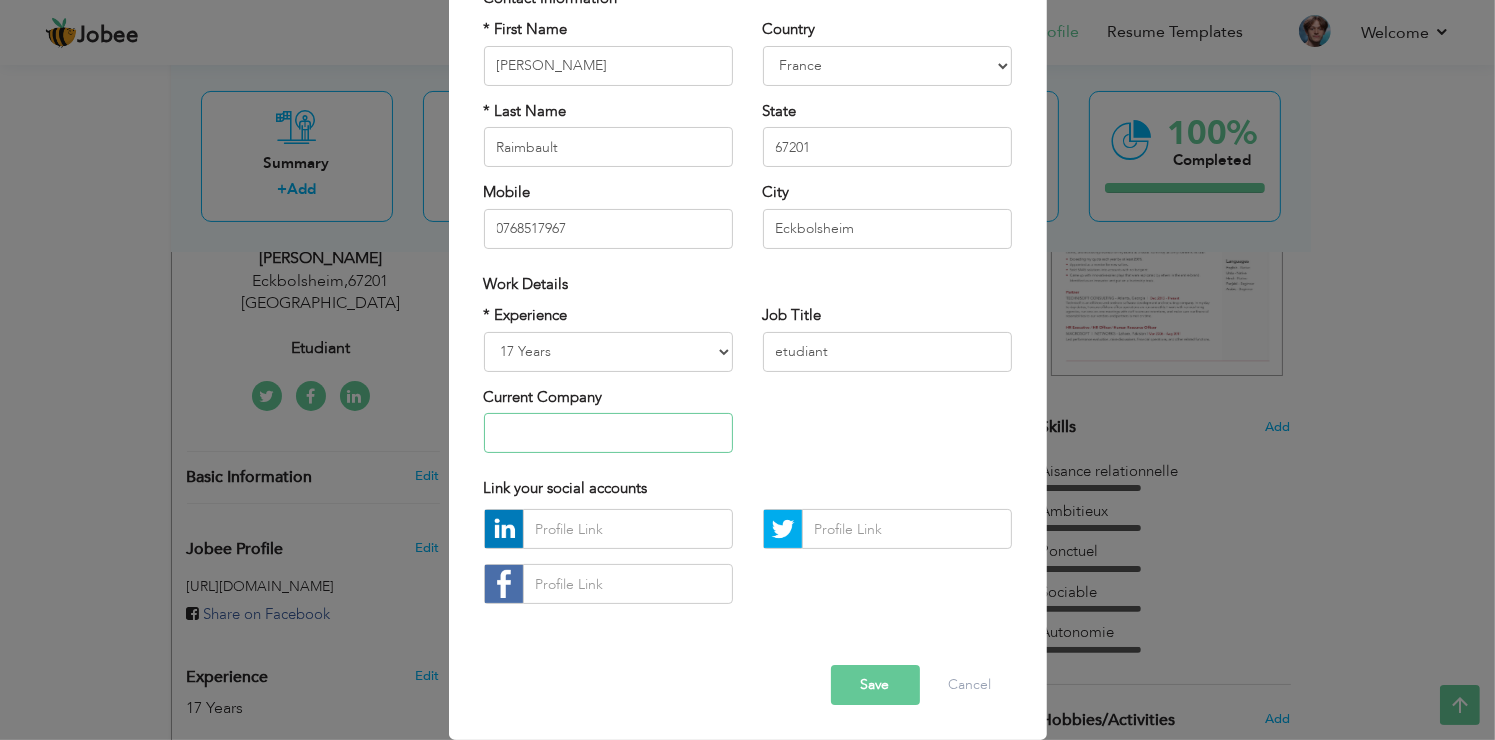 click at bounding box center [608, 433] 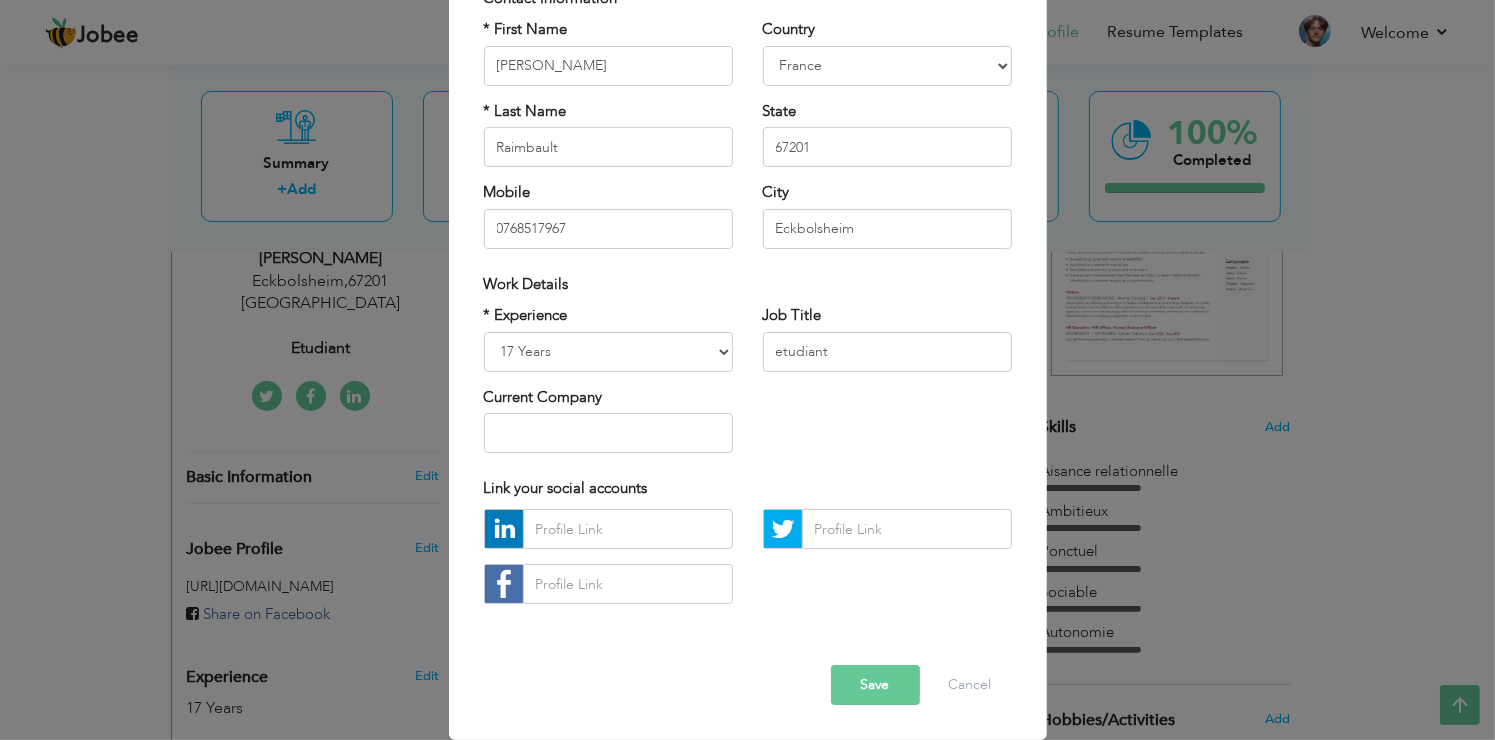 click on "* Experience
Entry Level Less than 1 Year 1 Year 2 Years 3 Years 4 Years 5 Years 6 Years 7 Years 8 Years 9 Years 10 Years 11 Years 12 Years 13 Years 14 Years 15 Years 16 Years 17 Years 18 Years 19 Years 20 Years 21 Years 22 Years 23 Years 24 Years 25 Years 26 Years 27 Years 28 Years 29 Years 30 Years 31 Years 32 Years 33 Years 34 Years 35 Years More than 35 Years
Current Company
Job Title etudiant" at bounding box center (748, 386) 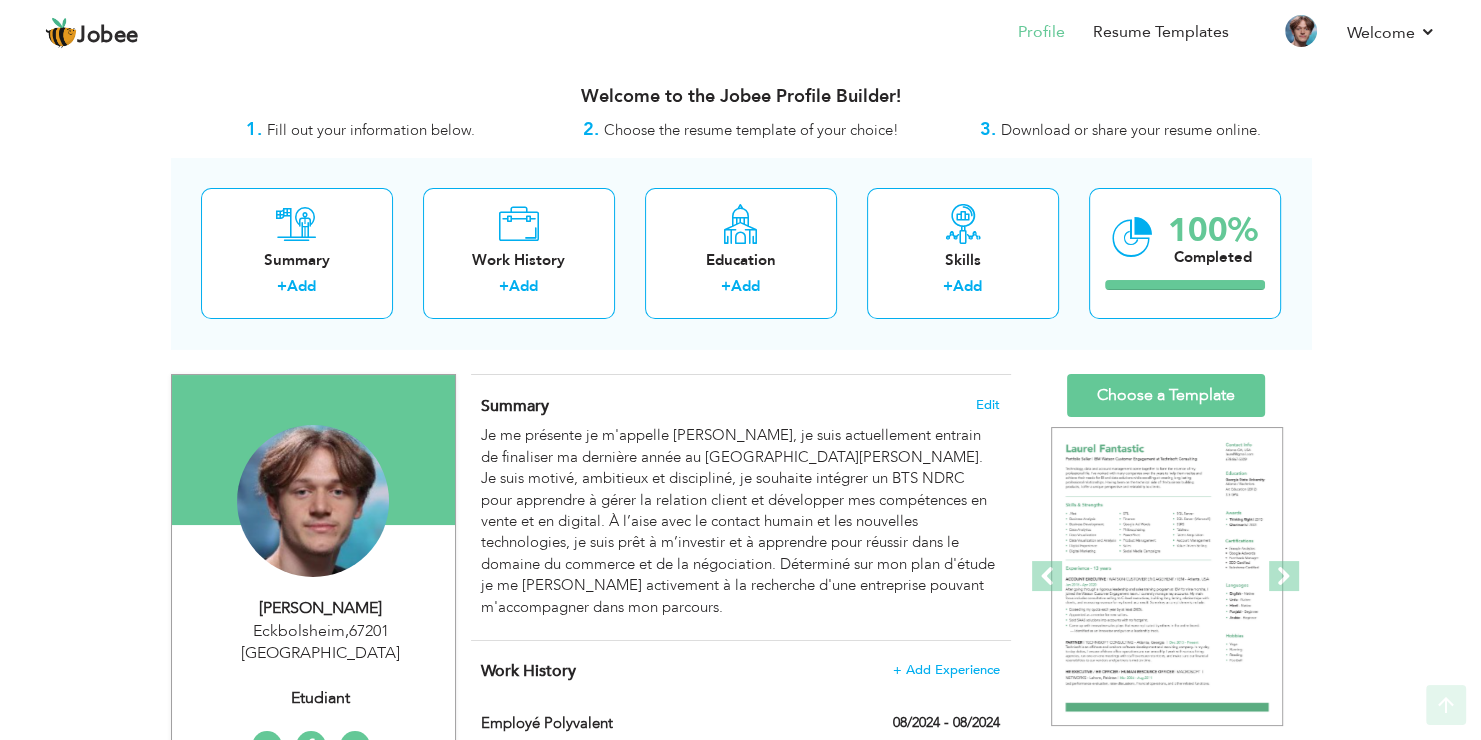 scroll, scrollTop: 0, scrollLeft: 0, axis: both 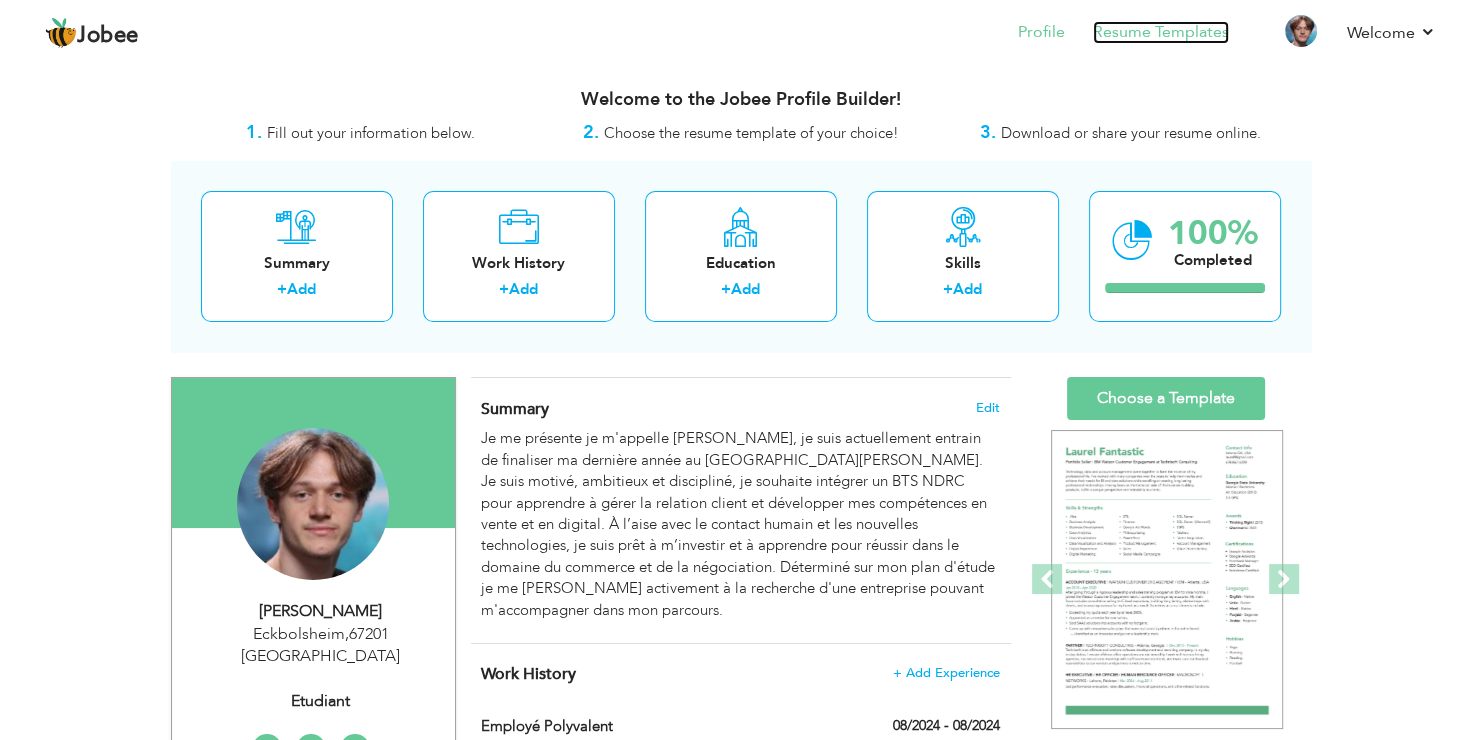 click on "Resume Templates" at bounding box center (1161, 32) 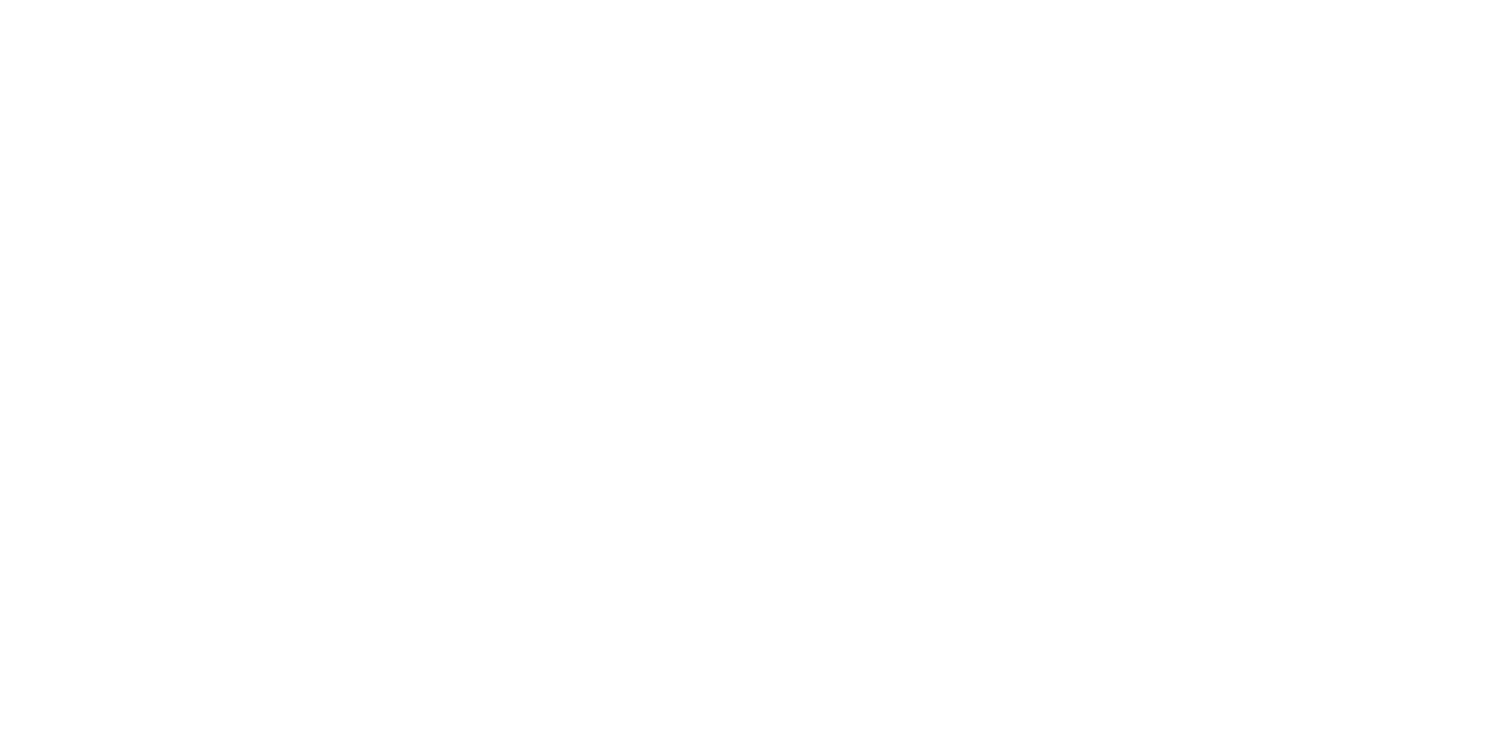 scroll, scrollTop: 0, scrollLeft: 0, axis: both 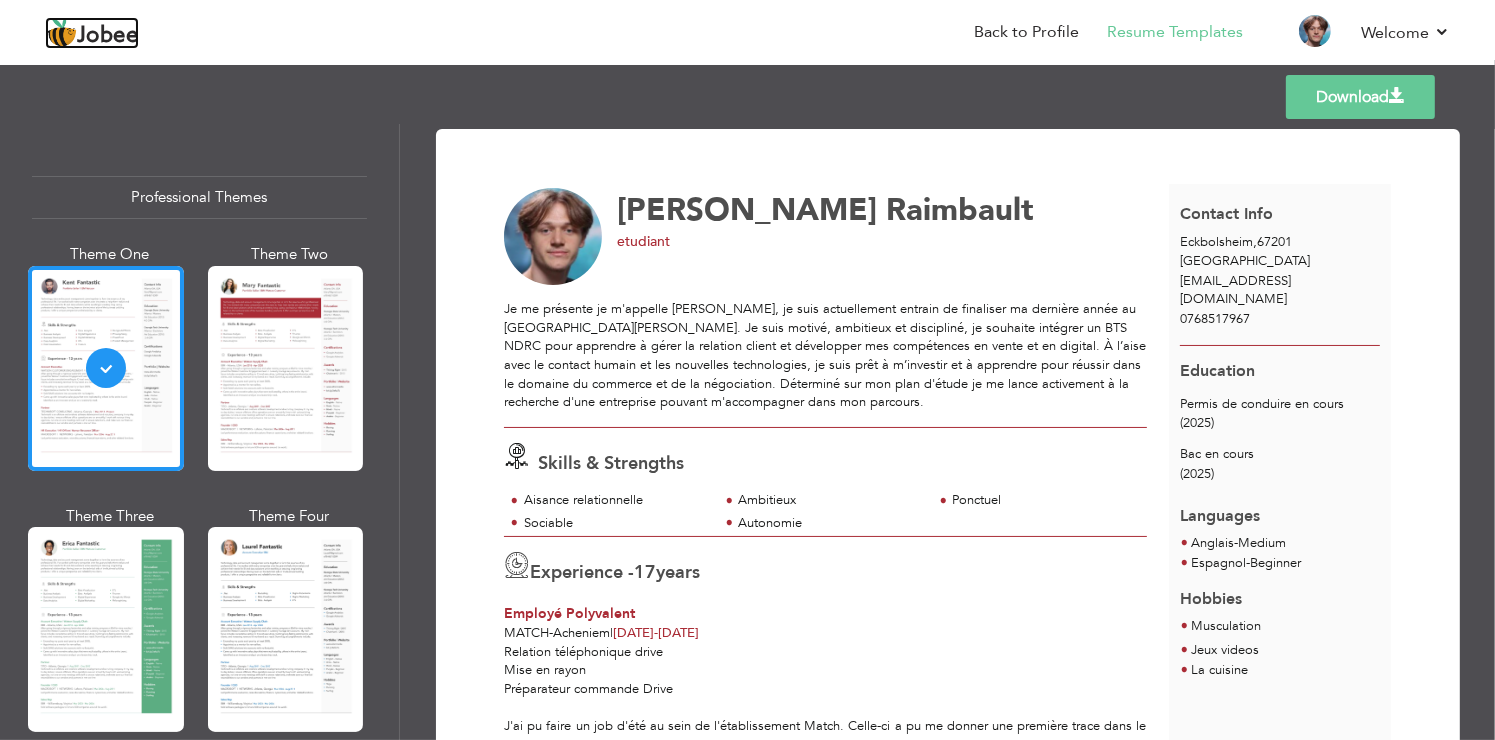 click on "Jobee" at bounding box center [108, 36] 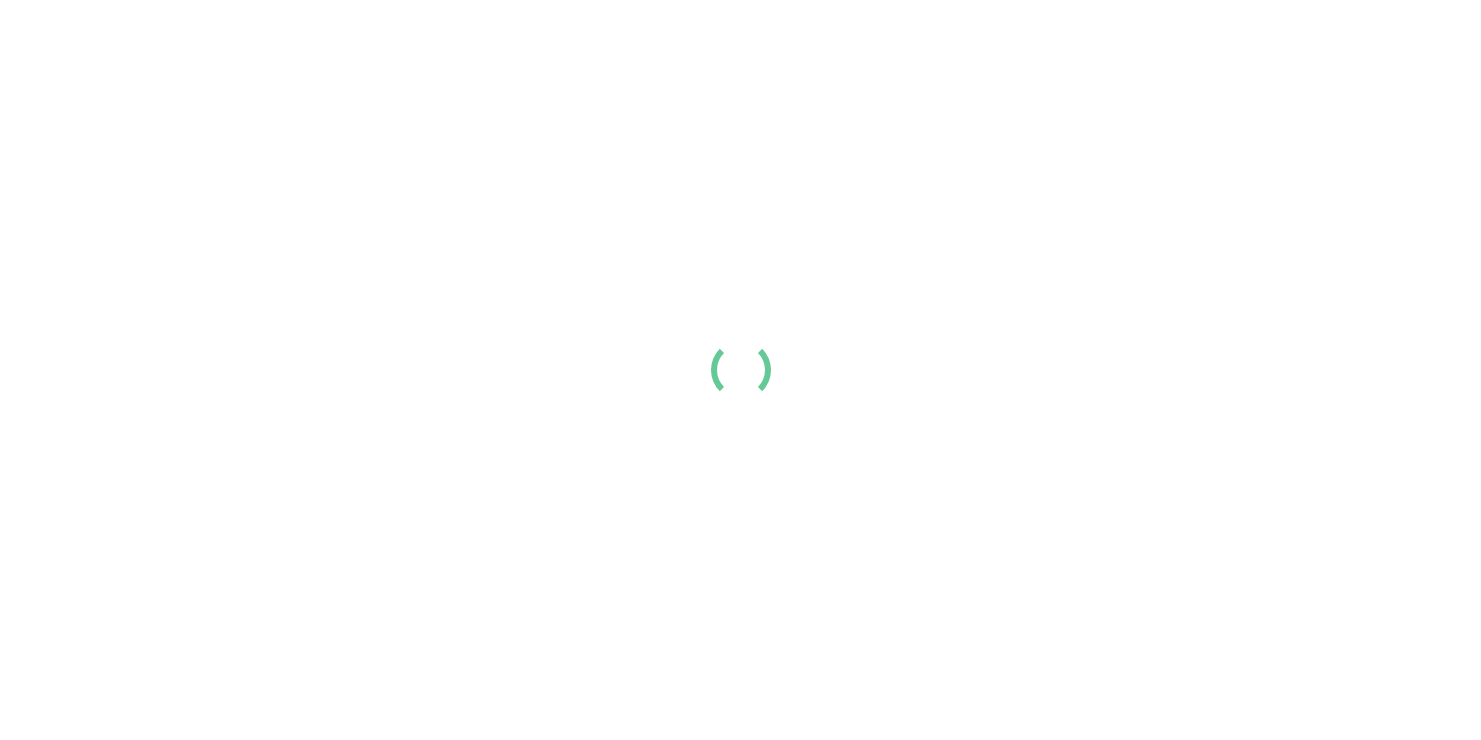 scroll, scrollTop: 0, scrollLeft: 0, axis: both 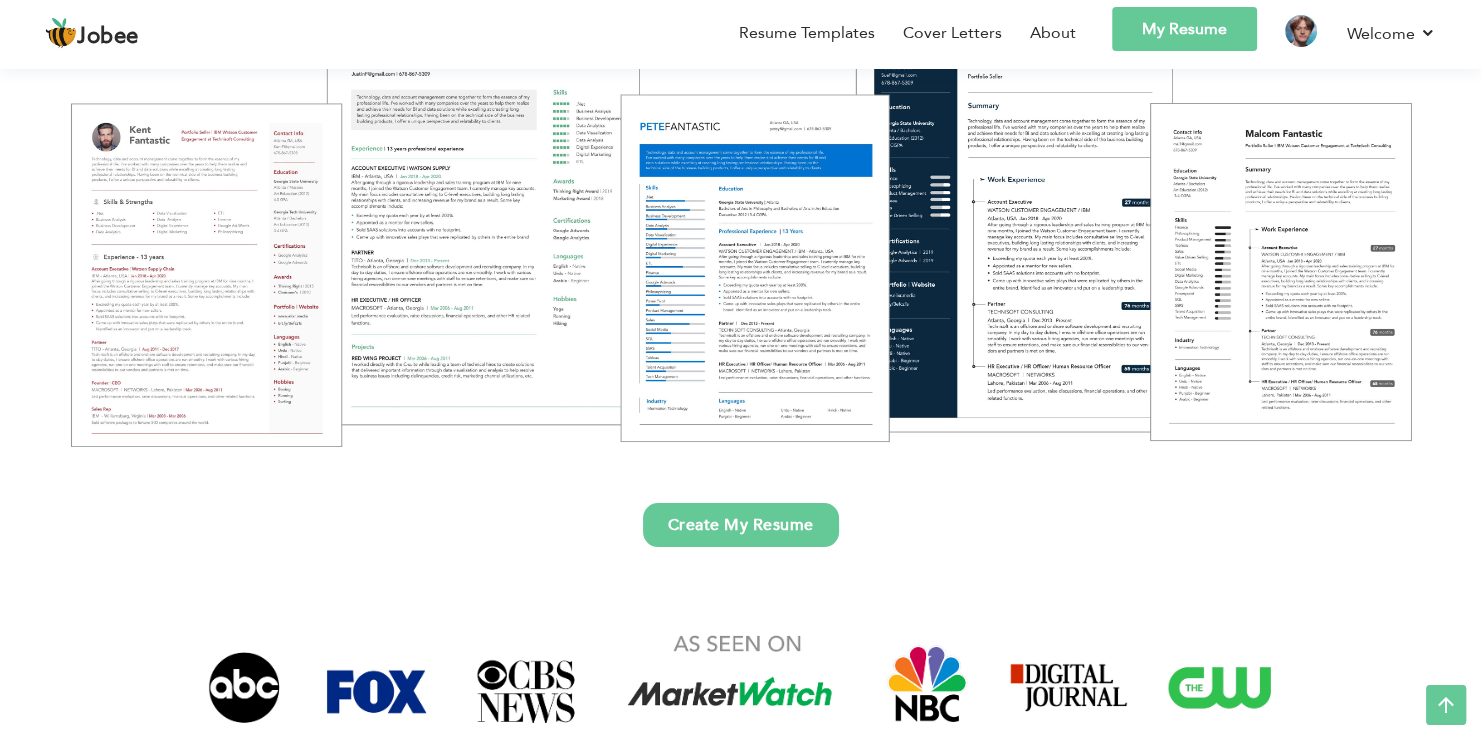 click on "Create My Resume" at bounding box center (741, 525) 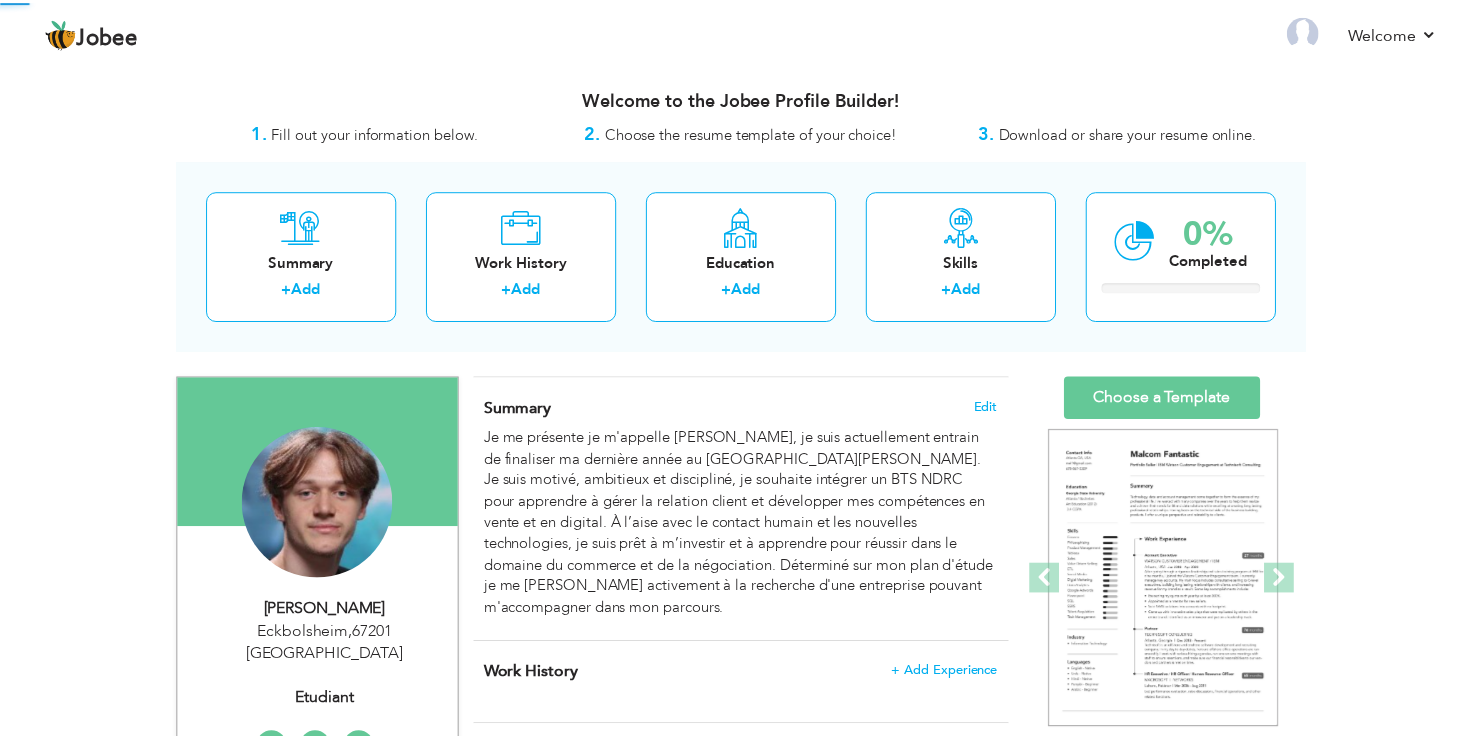scroll, scrollTop: 0, scrollLeft: 0, axis: both 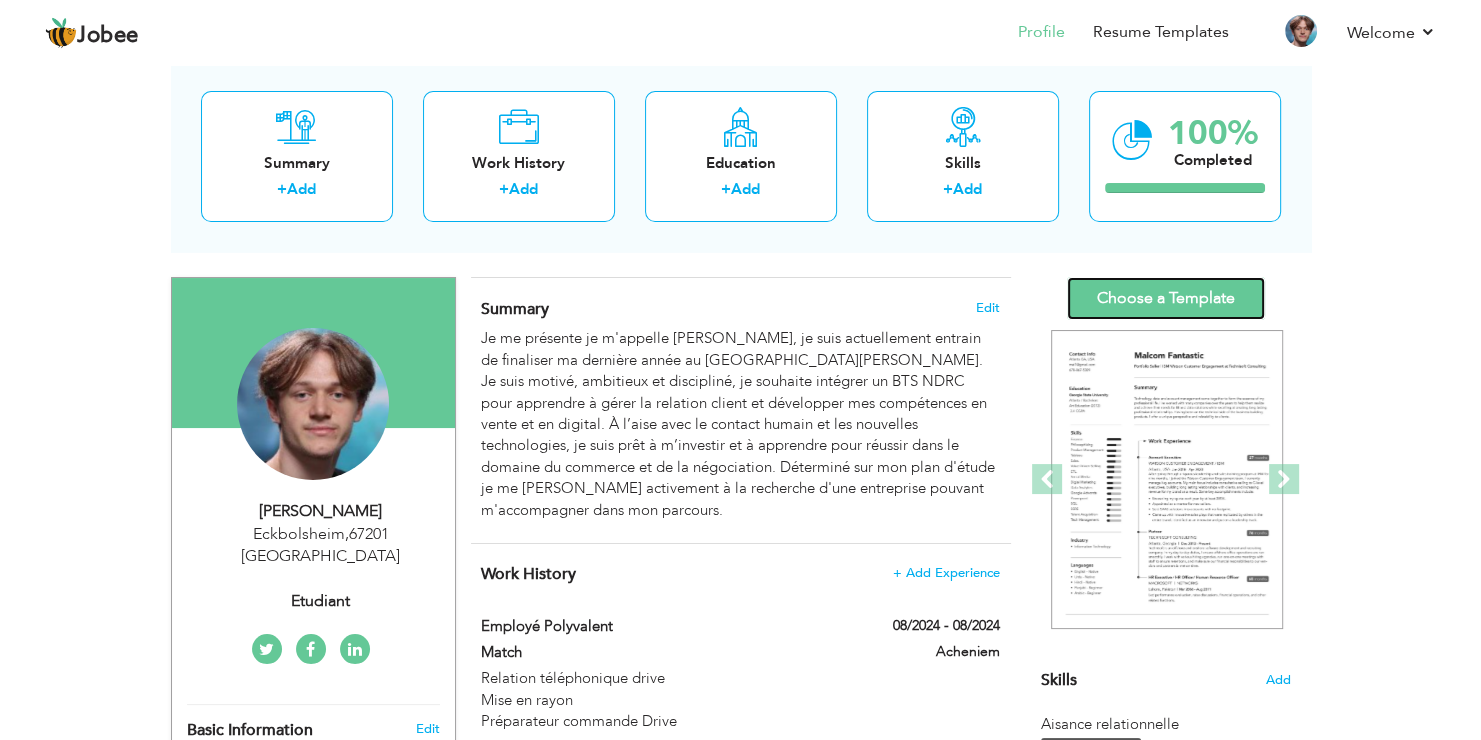 click on "Choose a Template" at bounding box center [1166, 298] 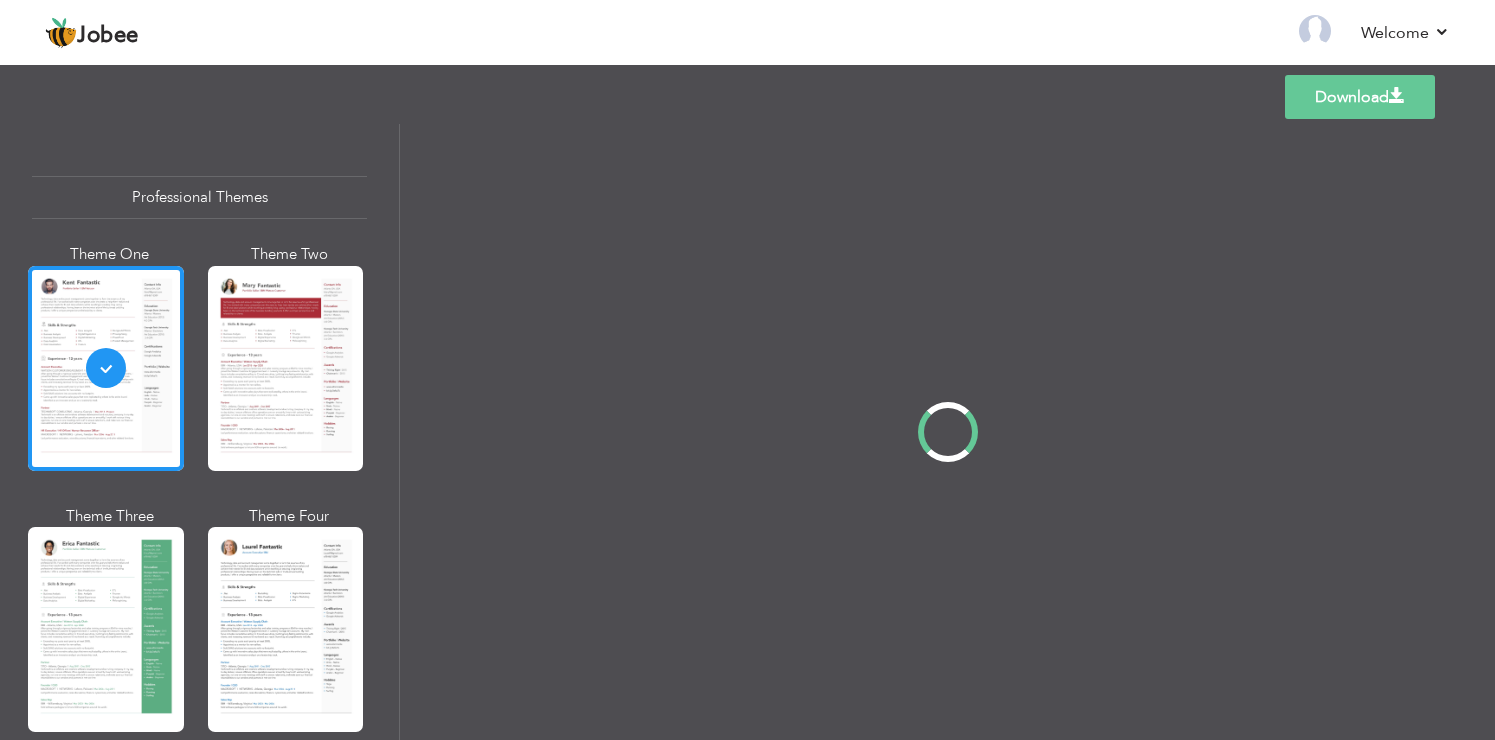 scroll, scrollTop: 0, scrollLeft: 0, axis: both 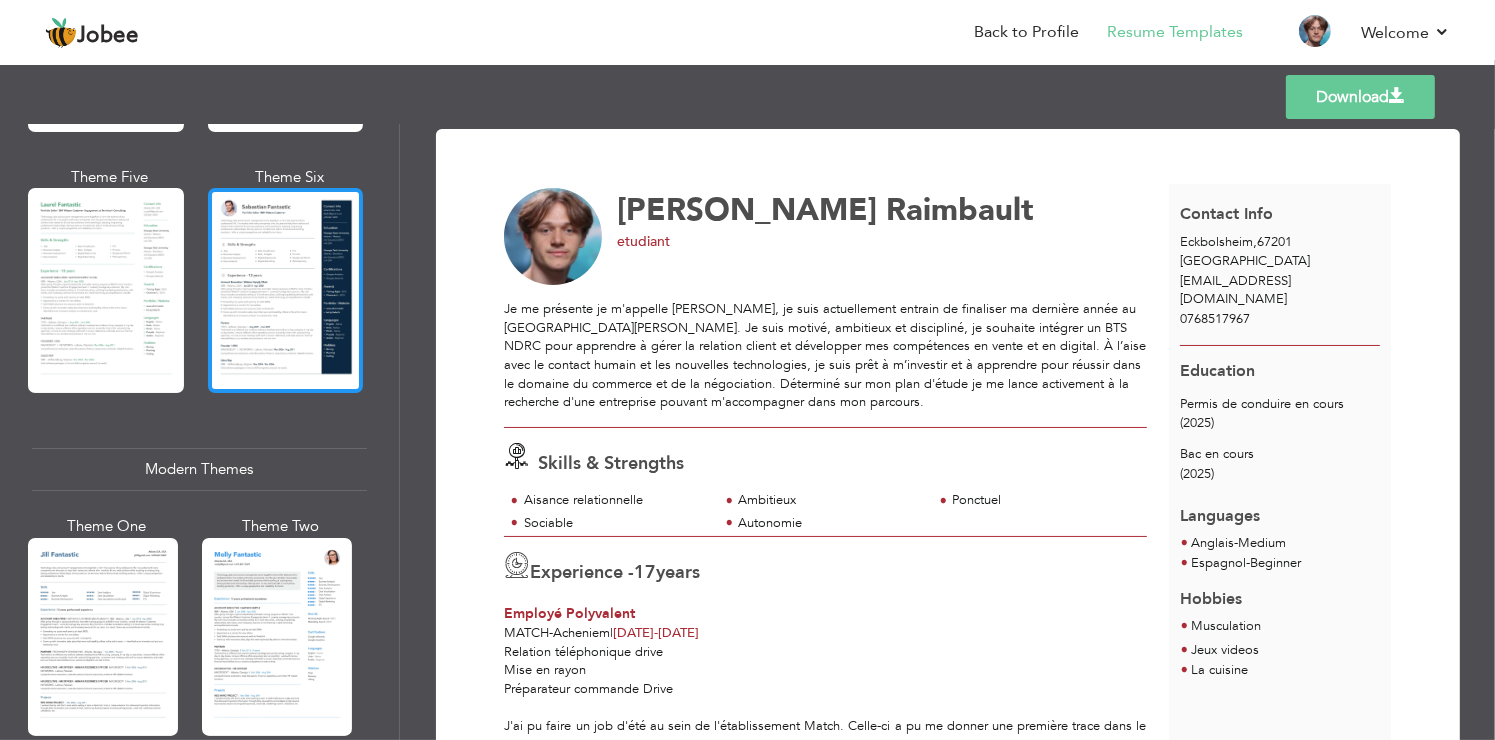 click at bounding box center [286, 290] 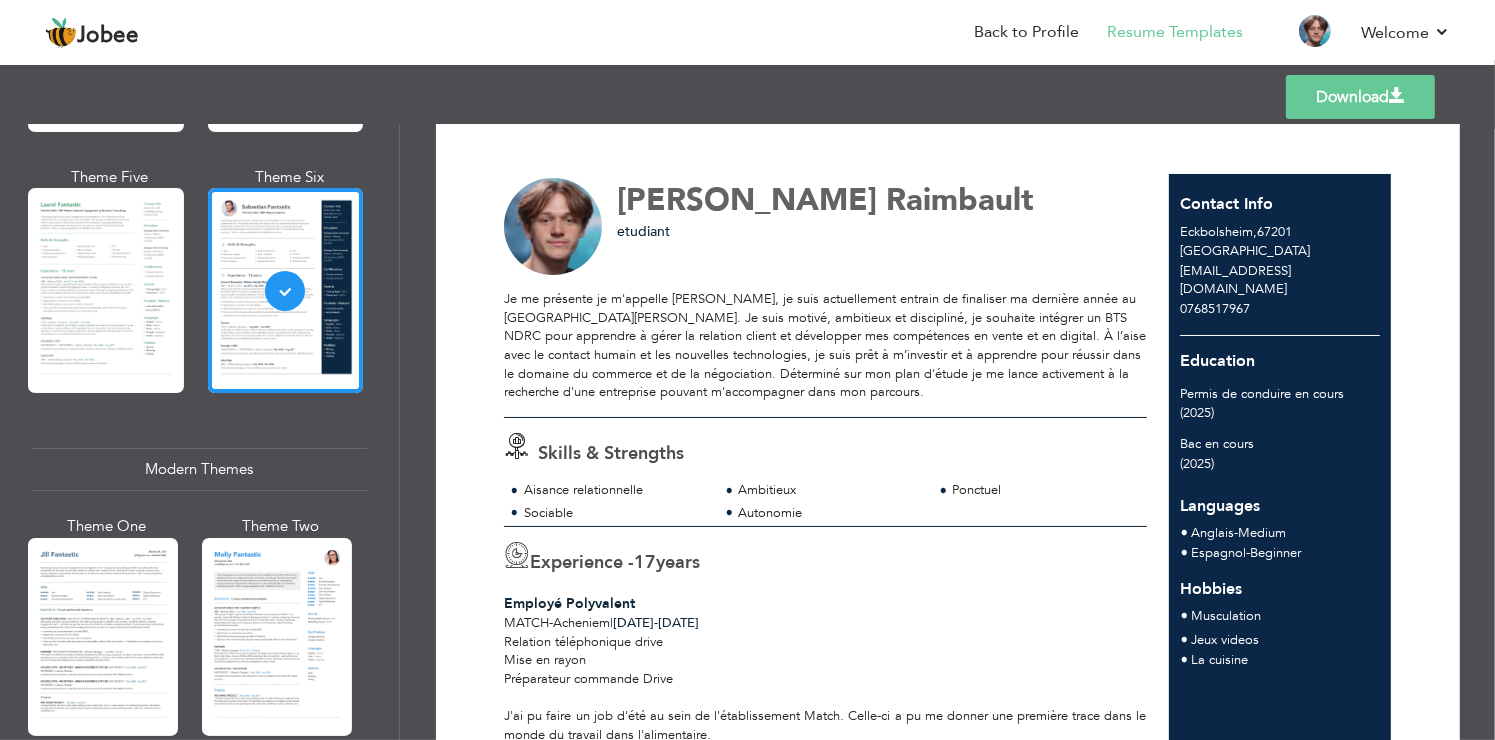 scroll, scrollTop: 0, scrollLeft: 0, axis: both 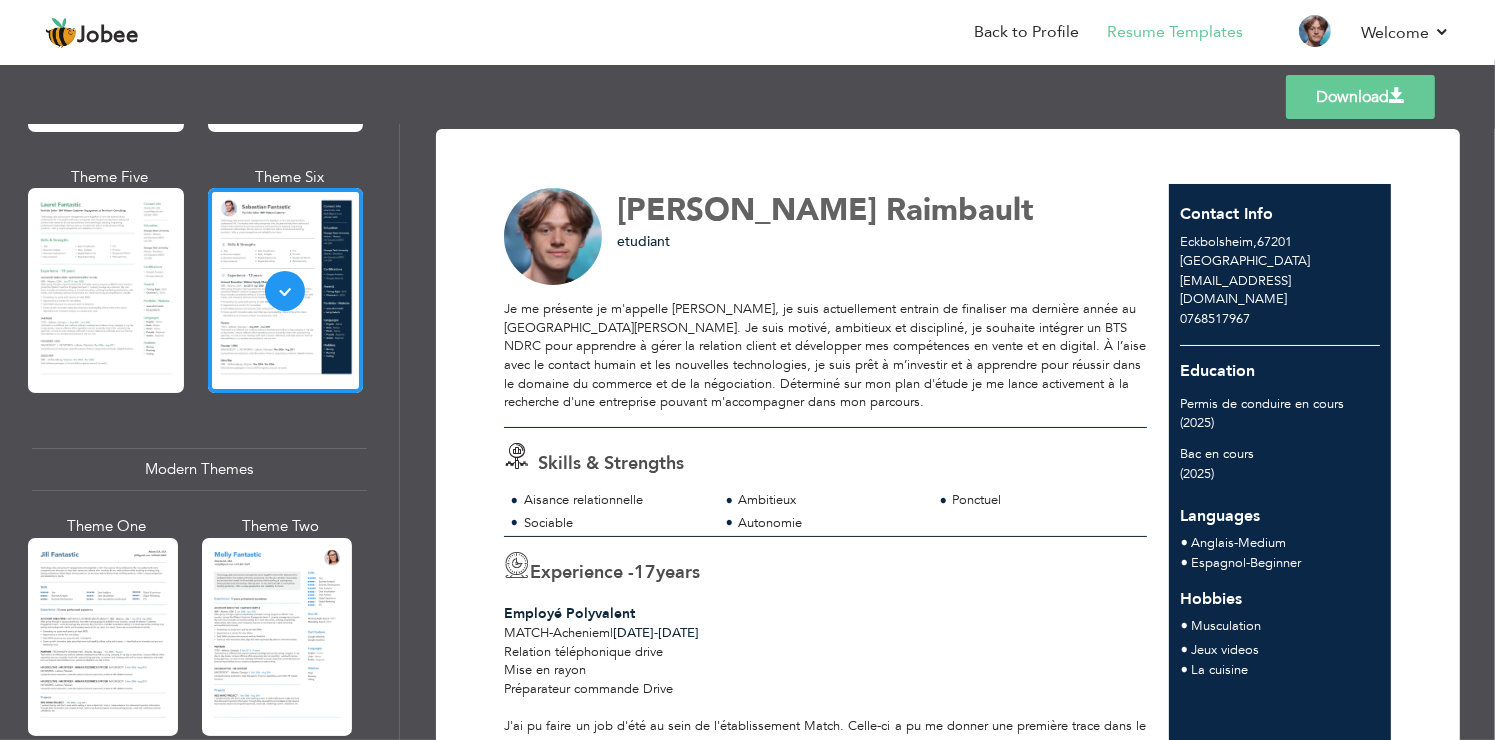 click on "Download" at bounding box center (1360, 97) 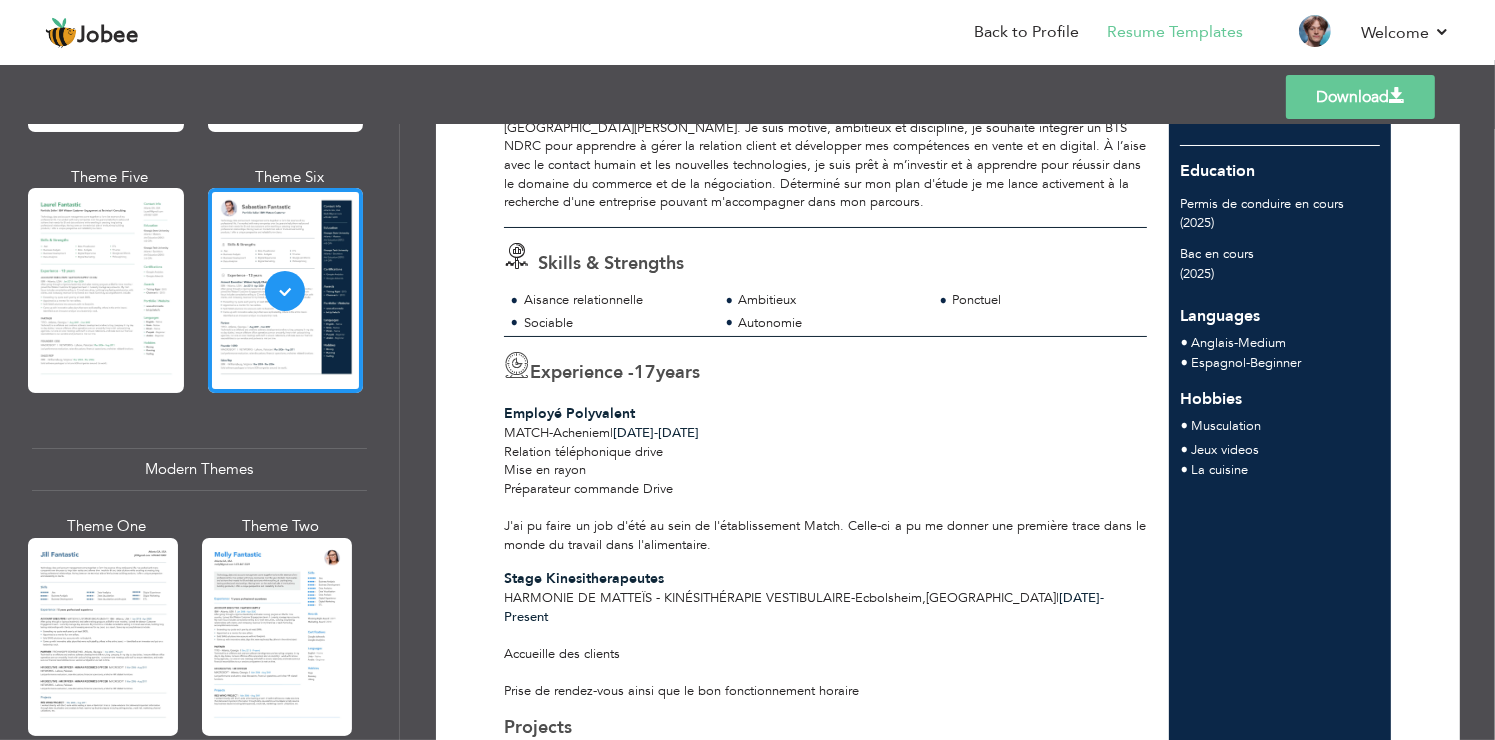 scroll, scrollTop: 0, scrollLeft: 0, axis: both 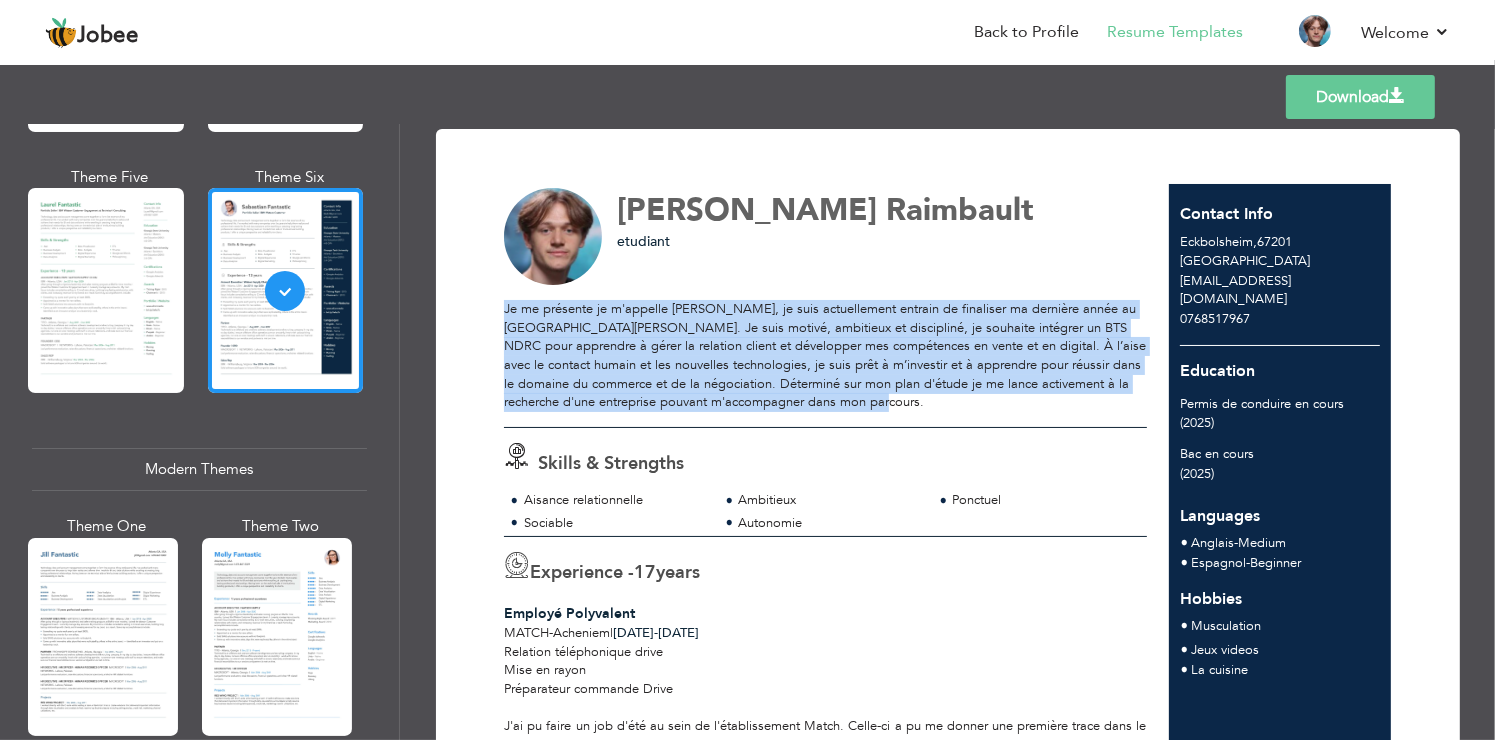 drag, startPoint x: 502, startPoint y: 312, endPoint x: 953, endPoint y: 397, distance: 458.9401 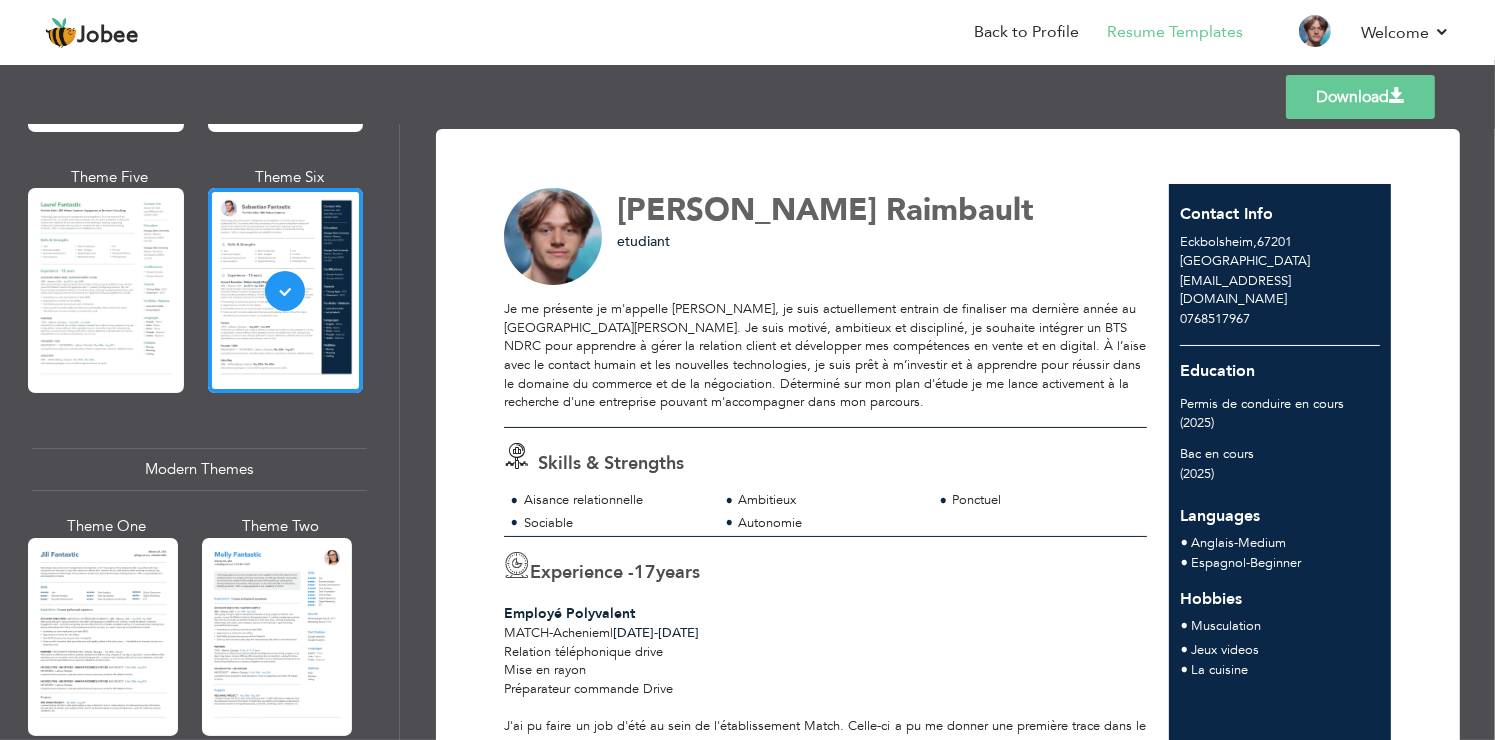 click on "Je me présente je m'appelle [PERSON_NAME], je suis actuellement entrain de finaliser ma dernière année au [GEOGRAPHIC_DATA][PERSON_NAME]. Je suis motivé, ambitieux et discipliné, je souhaite intégrer un BTS NDRC pour apprendre à gérer la relation client et développer mes compétences en vente et en digital. À l’aise avec le contact humain et les nouvelles technologies, je suis prêt à m’investir et à apprendre pour réussir dans le domaine du commerce et de la négociation. Déterminé sur mon plan d'étude je me [PERSON_NAME] activement à la recherche d'une entreprise pouvant m'accompagner dans mon parcours." at bounding box center [825, 355] 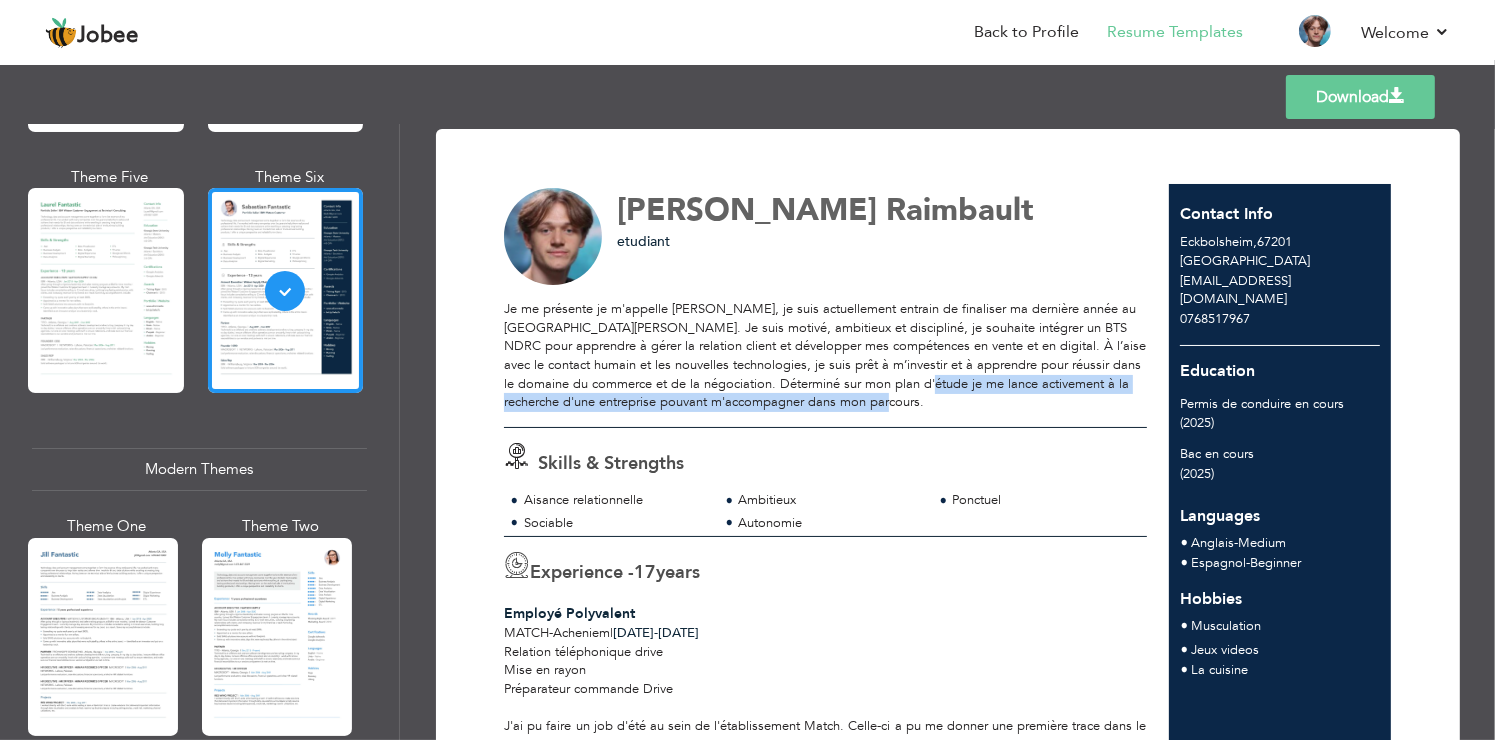 drag, startPoint x: 955, startPoint y: 386, endPoint x: 922, endPoint y: 400, distance: 35.846897 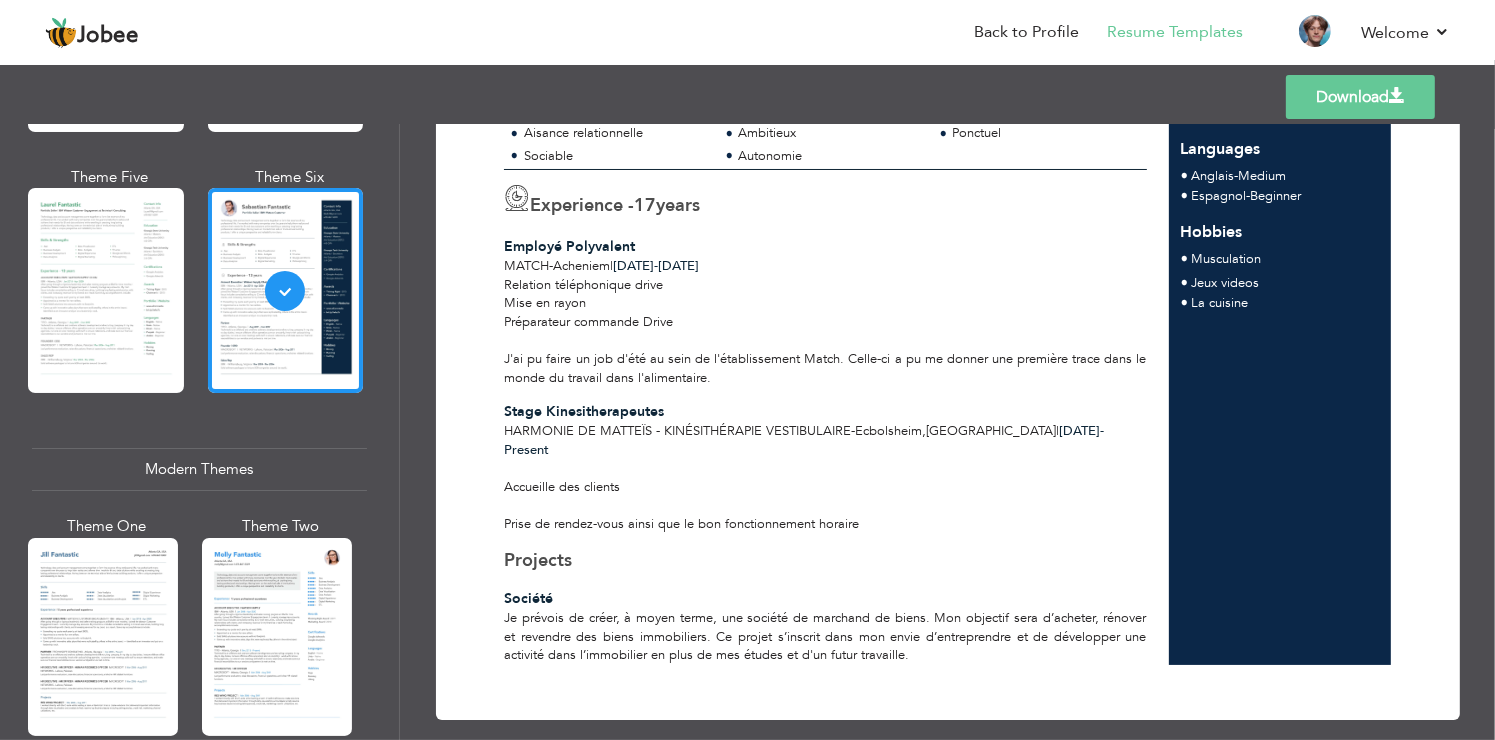 click on "Accueille des clients
Prise de rendez-vous ainsi que le bon fonctionnement horaire" at bounding box center [825, 496] 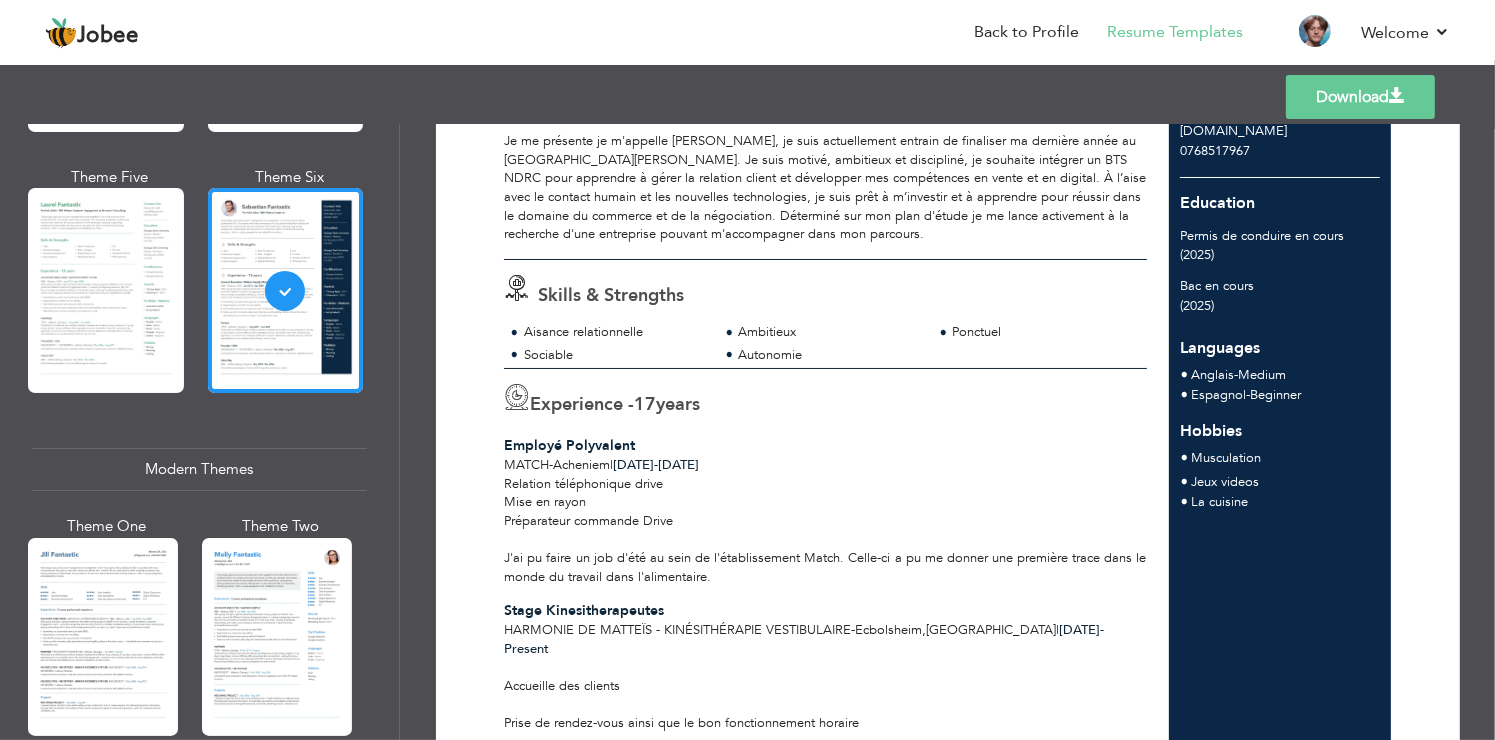 scroll, scrollTop: 0, scrollLeft: 0, axis: both 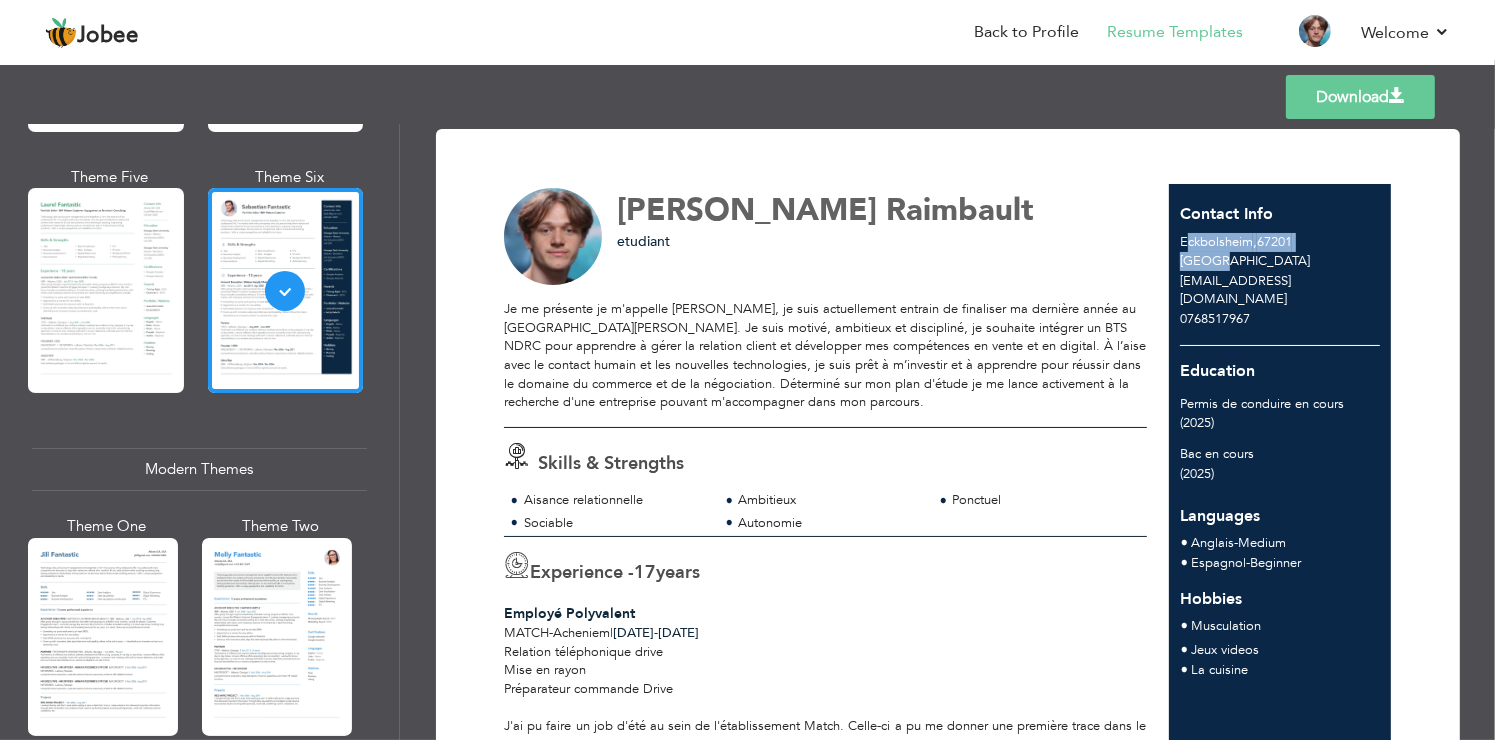 drag, startPoint x: 1188, startPoint y: 239, endPoint x: 1290, endPoint y: 258, distance: 103.75452 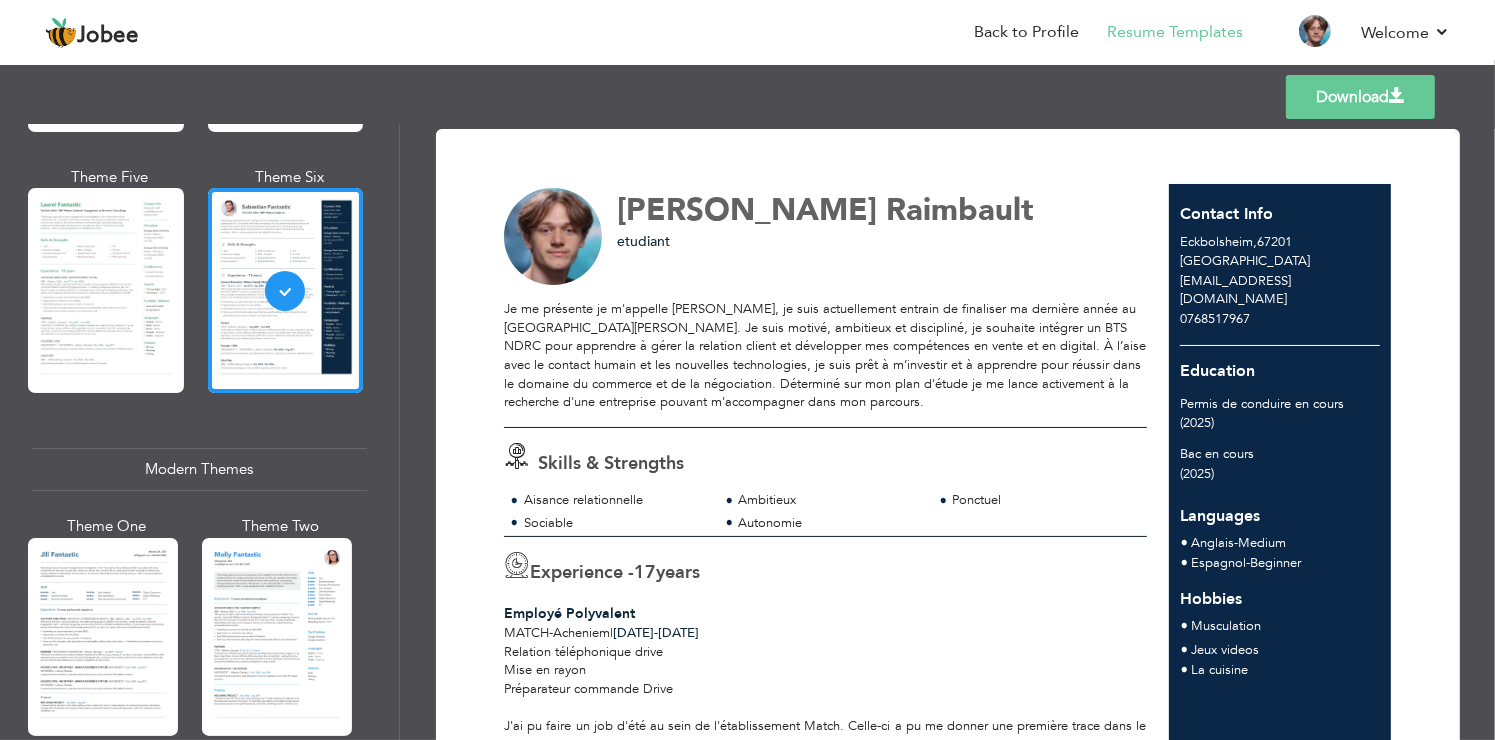 click on "quentin.raimbault67@gmail.com" at bounding box center [1235, 290] 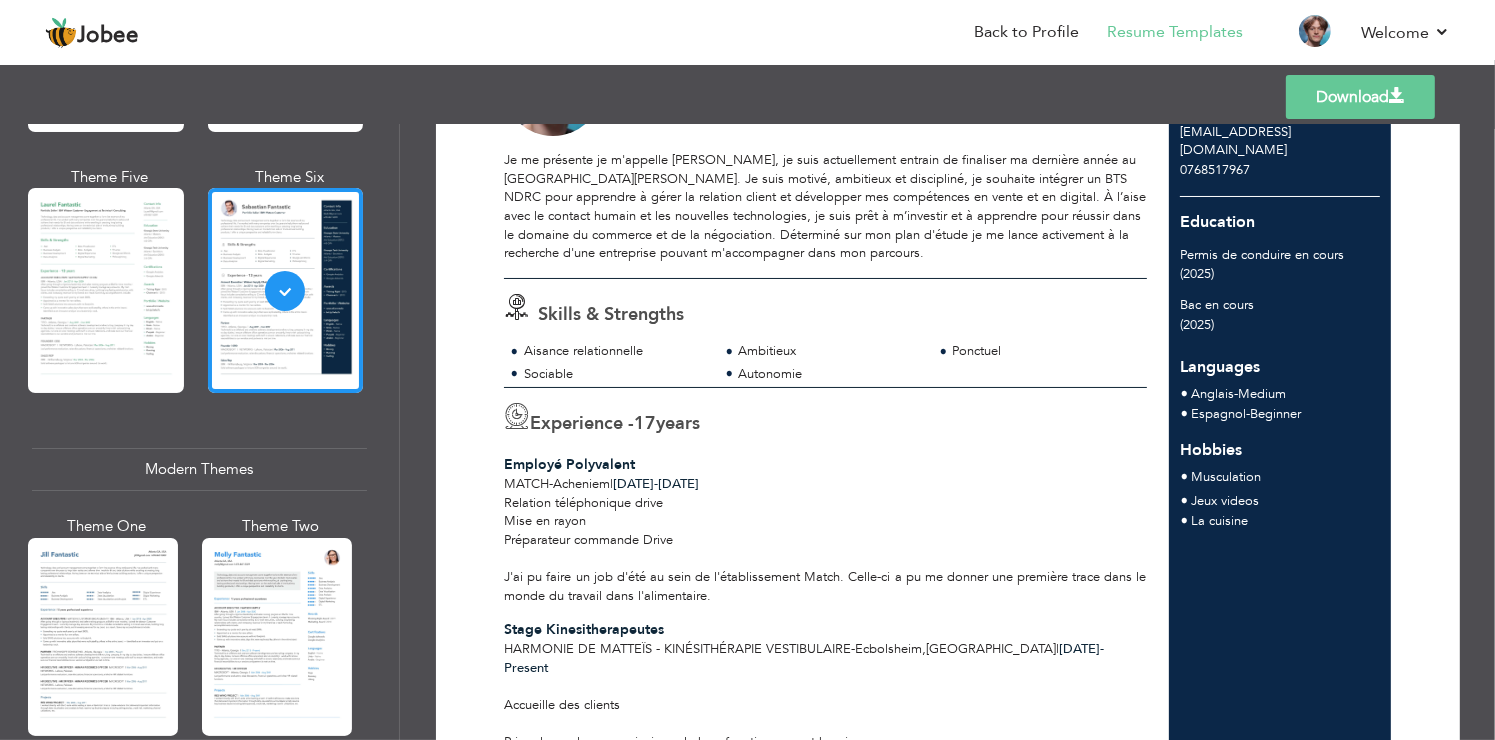 scroll, scrollTop: 0, scrollLeft: 0, axis: both 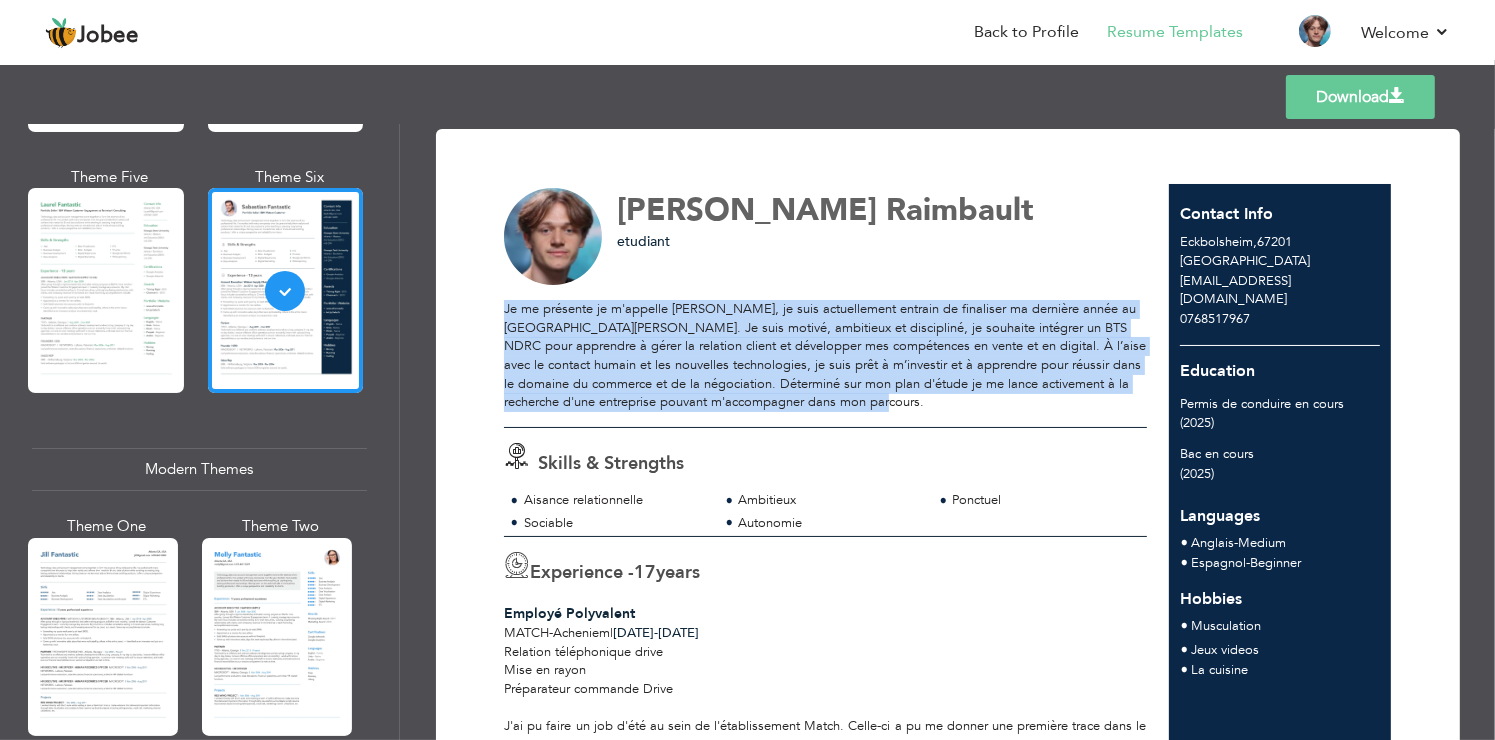 drag, startPoint x: 503, startPoint y: 307, endPoint x: 931, endPoint y: 404, distance: 438.8542 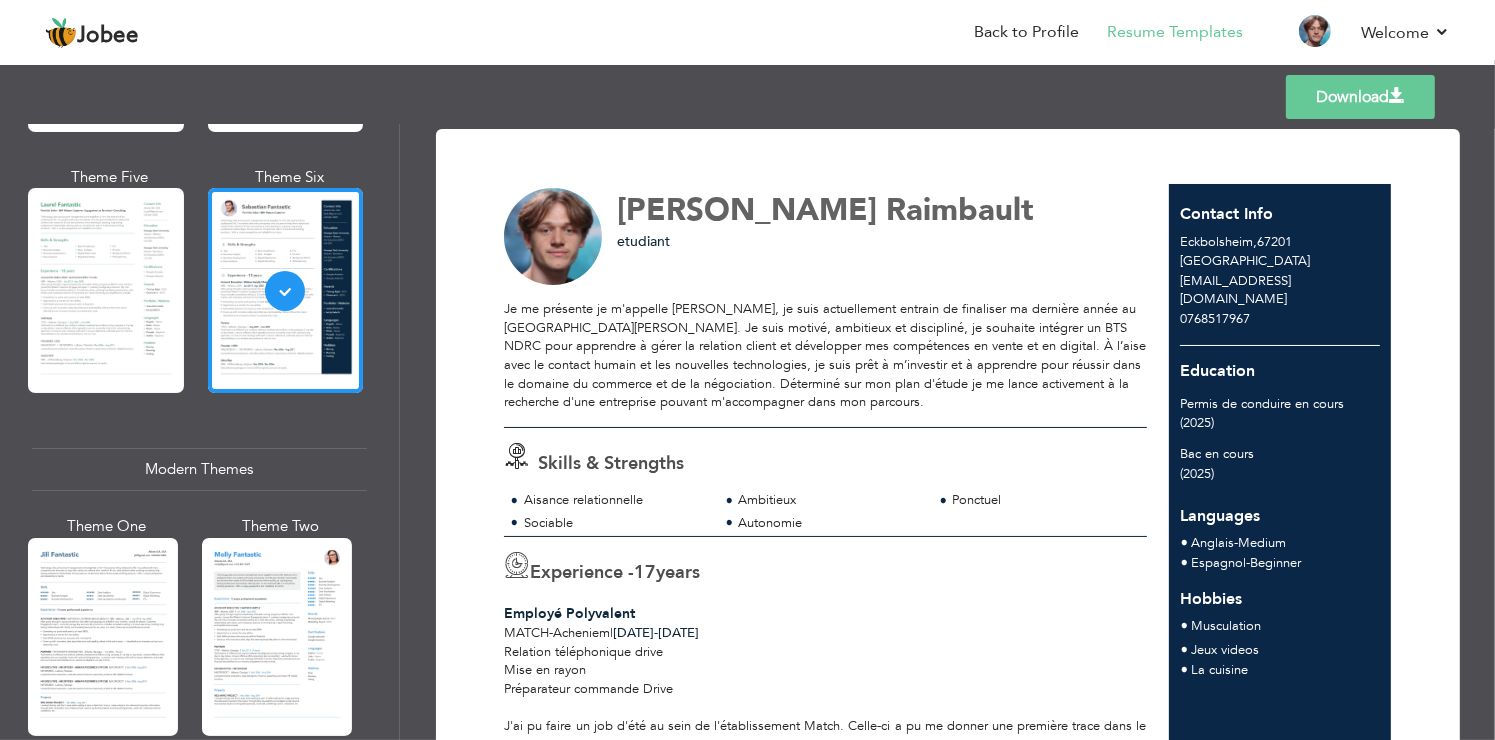 click on "Skills & Strengths
Aisance relationnelle
Ambitieux
Ponctuel" at bounding box center [825, 482] 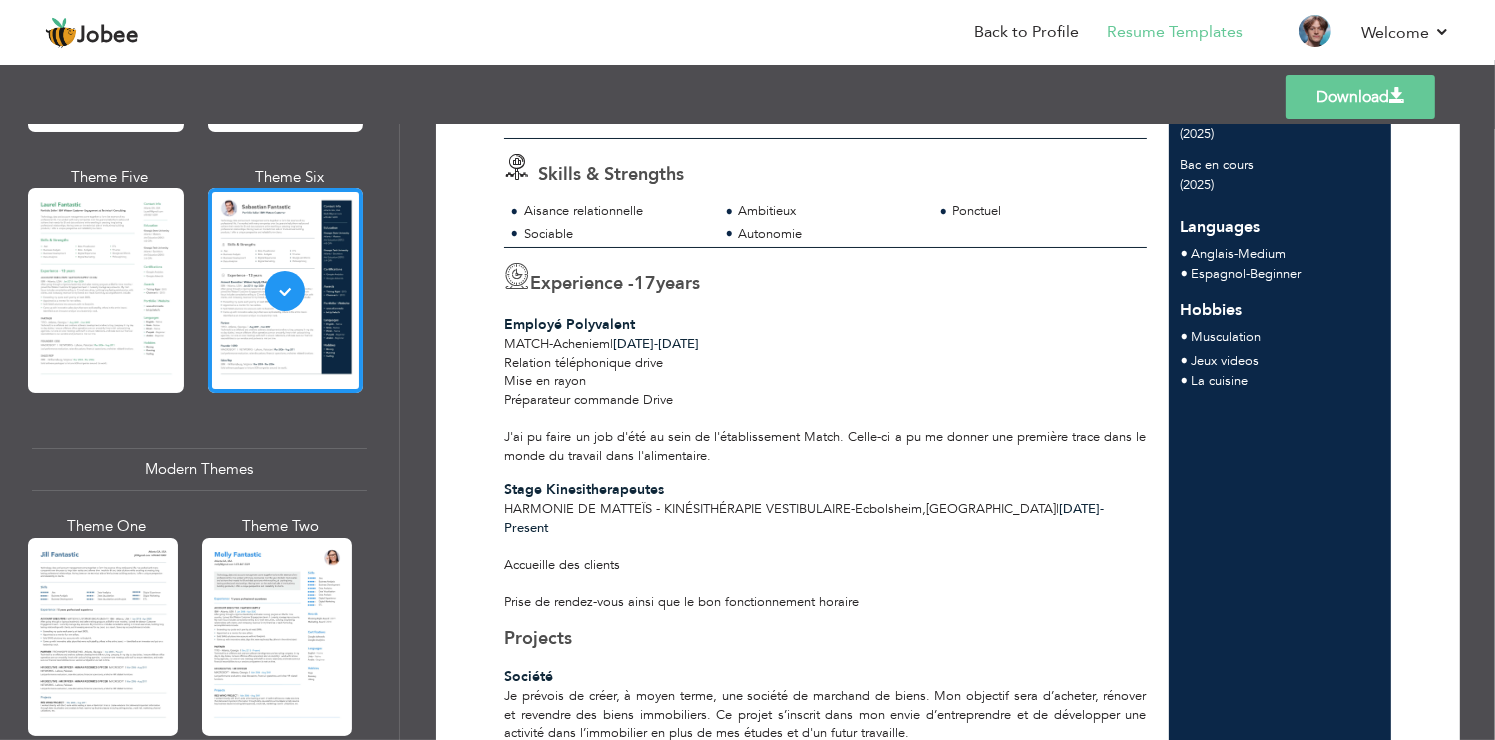 scroll, scrollTop: 300, scrollLeft: 0, axis: vertical 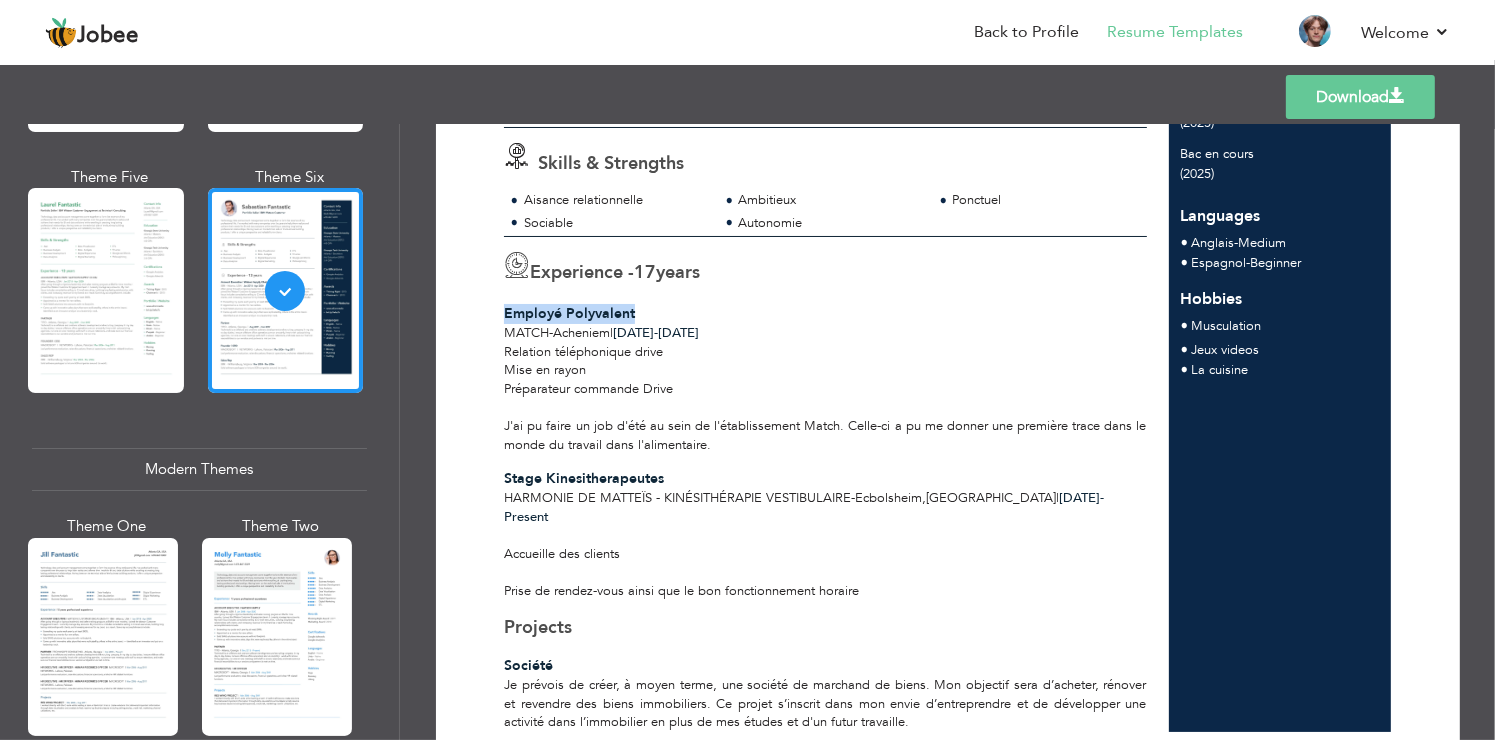 drag, startPoint x: 503, startPoint y: 316, endPoint x: 633, endPoint y: 310, distance: 130.13838 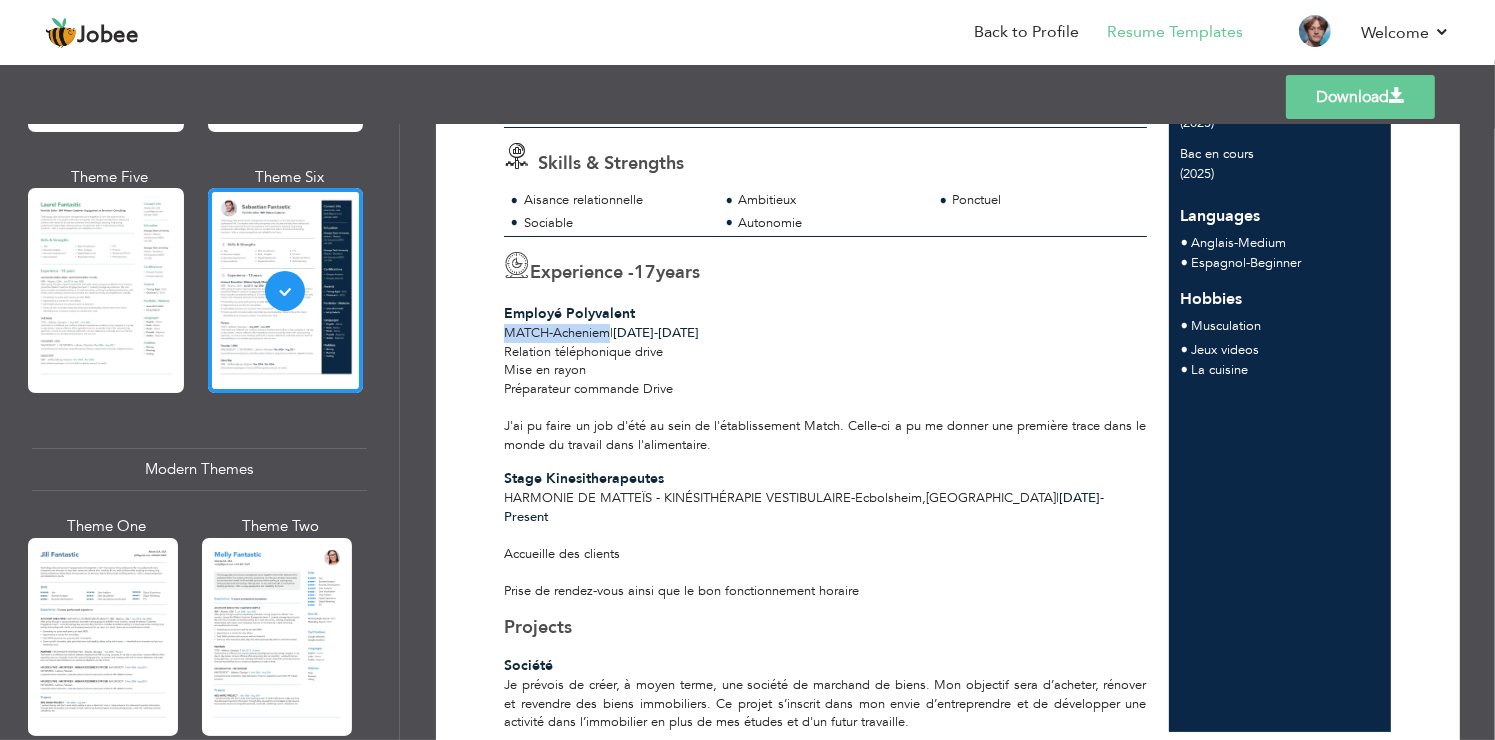 drag, startPoint x: 504, startPoint y: 333, endPoint x: 617, endPoint y: 330, distance: 113.03982 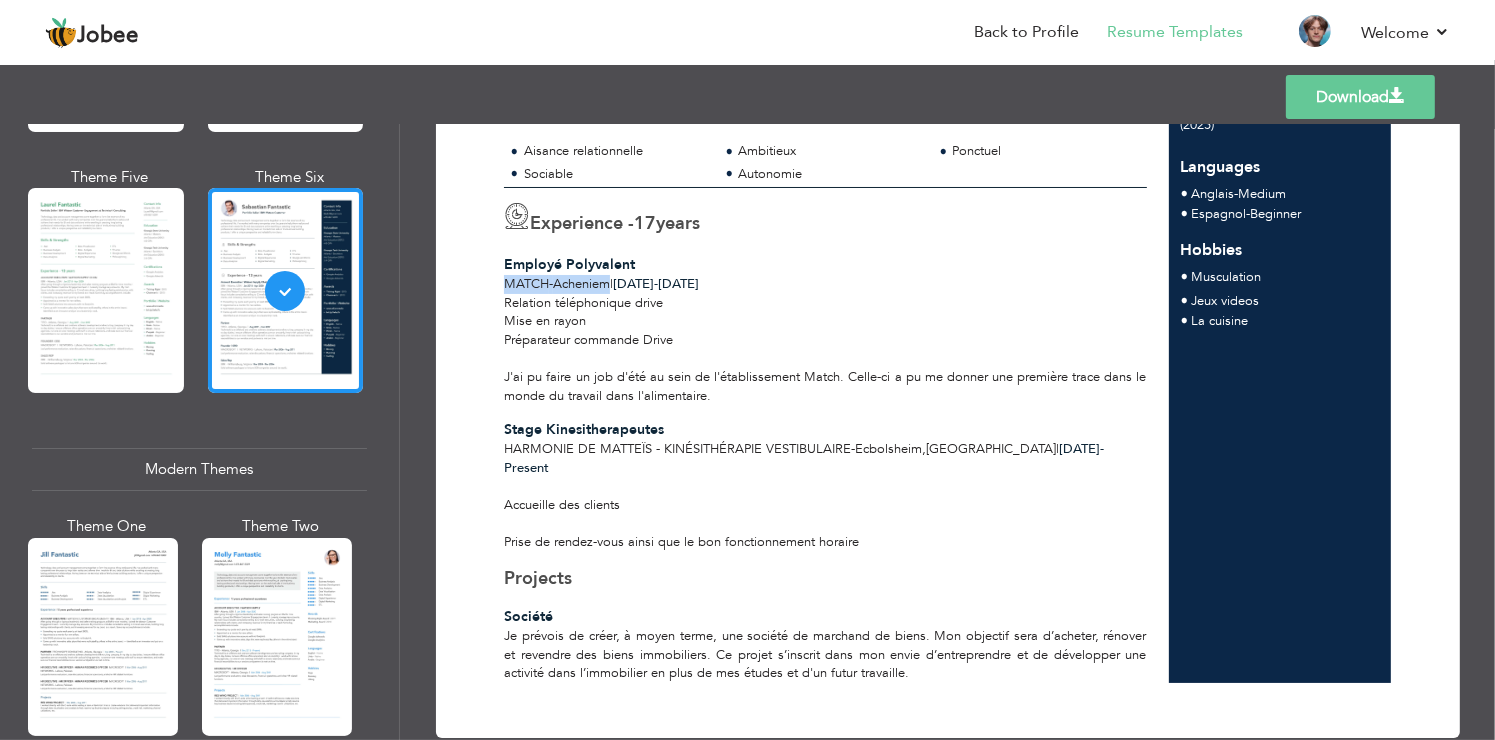 scroll, scrollTop: 367, scrollLeft: 0, axis: vertical 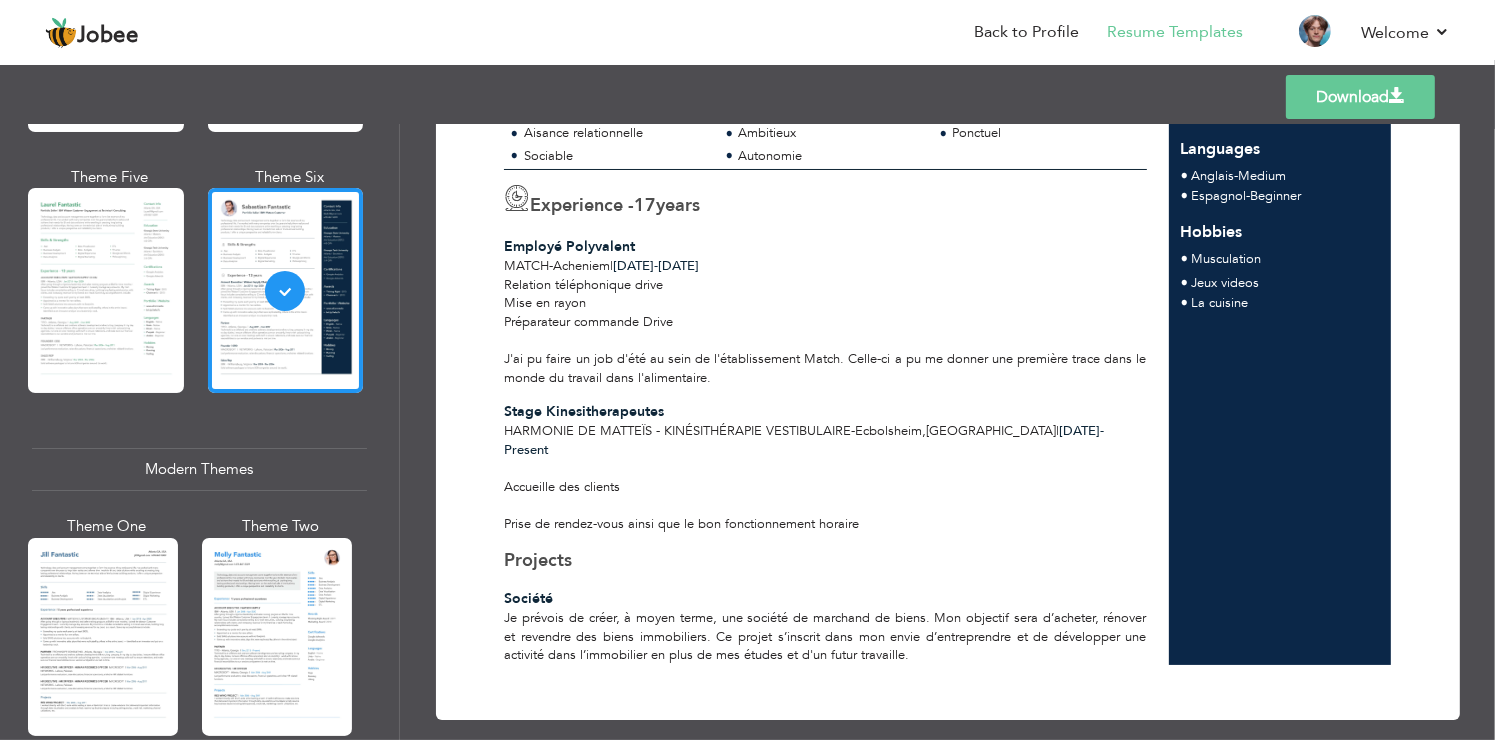 click on "Relation téléphonique drive
Mise en rayon
Préparateur commande Drive
J'ai pu faire un job d'été au sein de l'établissement Match. Celle-ci a pu me donner une première trace dans le monde du travail dans l'alimentaire." at bounding box center [825, 331] 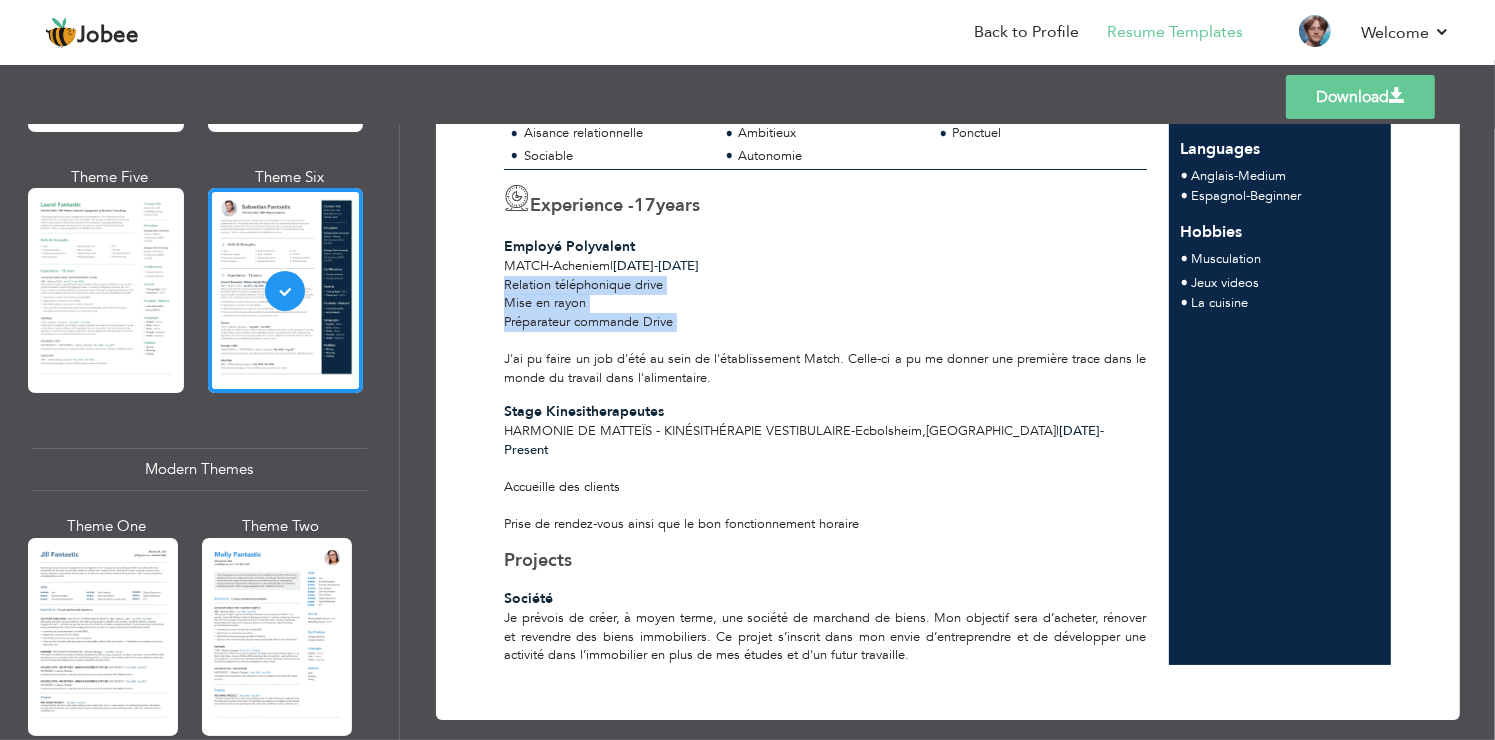 drag, startPoint x: 499, startPoint y: 280, endPoint x: 675, endPoint y: 328, distance: 182.42807 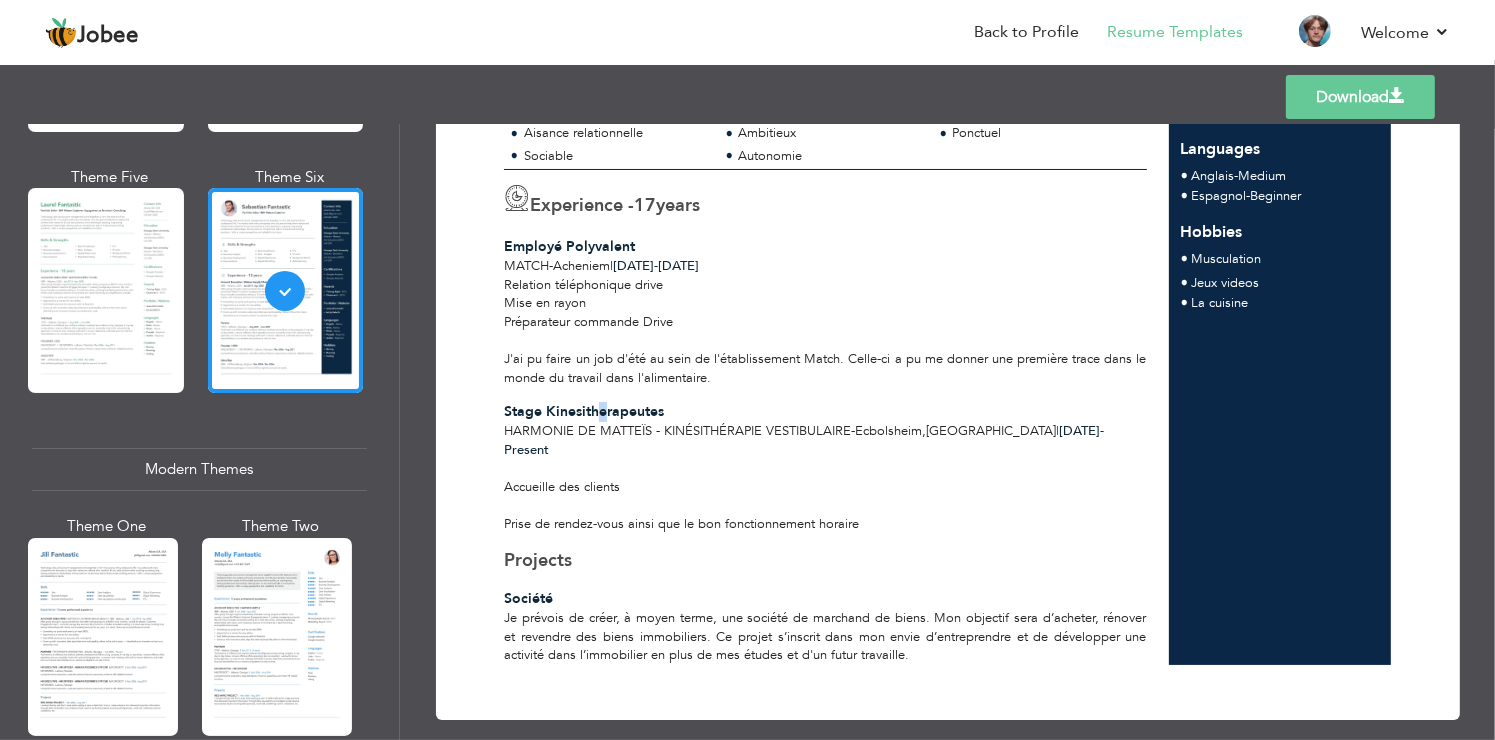 click on "Stage Kinesitherapeutes" at bounding box center [584, 411] 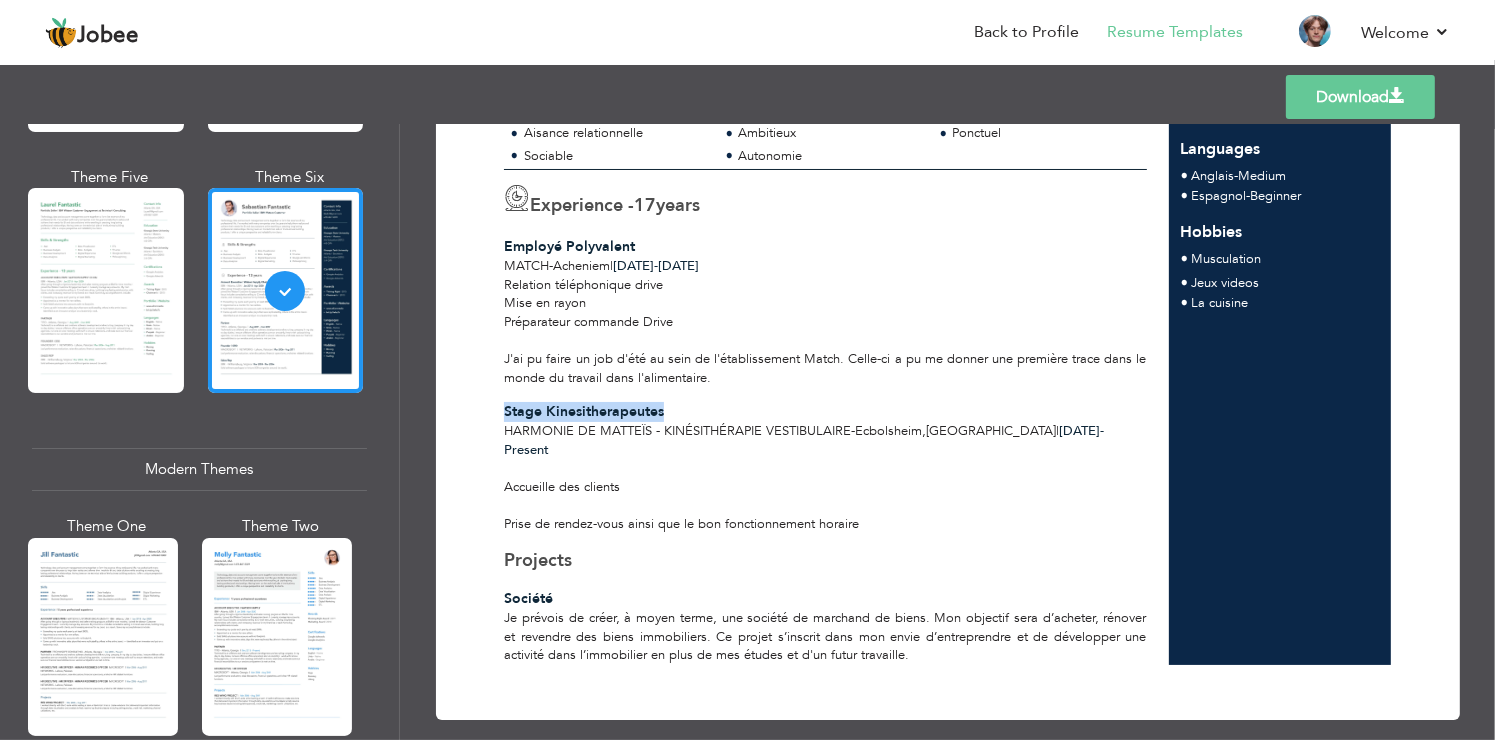 drag, startPoint x: 511, startPoint y: 409, endPoint x: 691, endPoint y: 405, distance: 180.04443 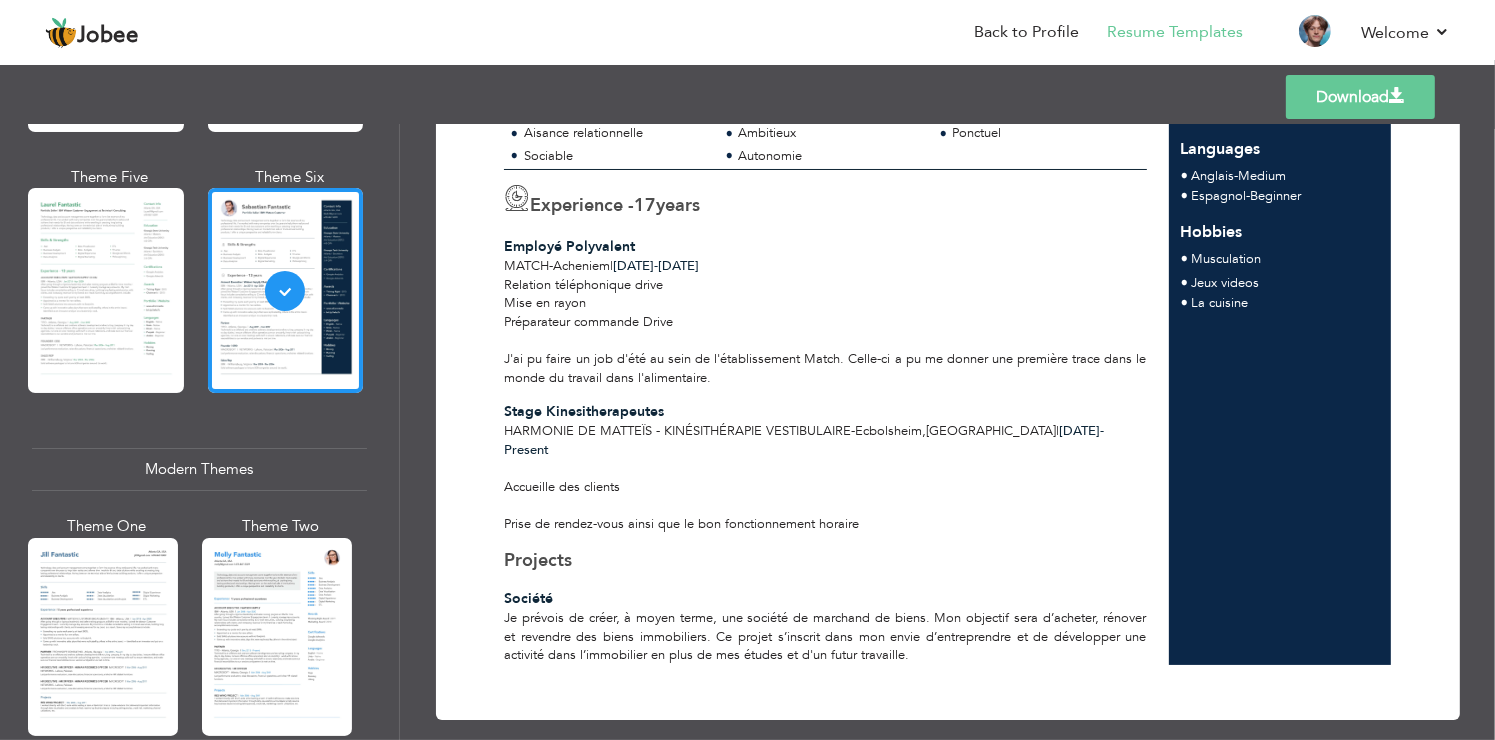 click on "Accueille des clients
Prise de rendez-vous ainsi que le bon fonctionnement horaire" at bounding box center [825, 496] 